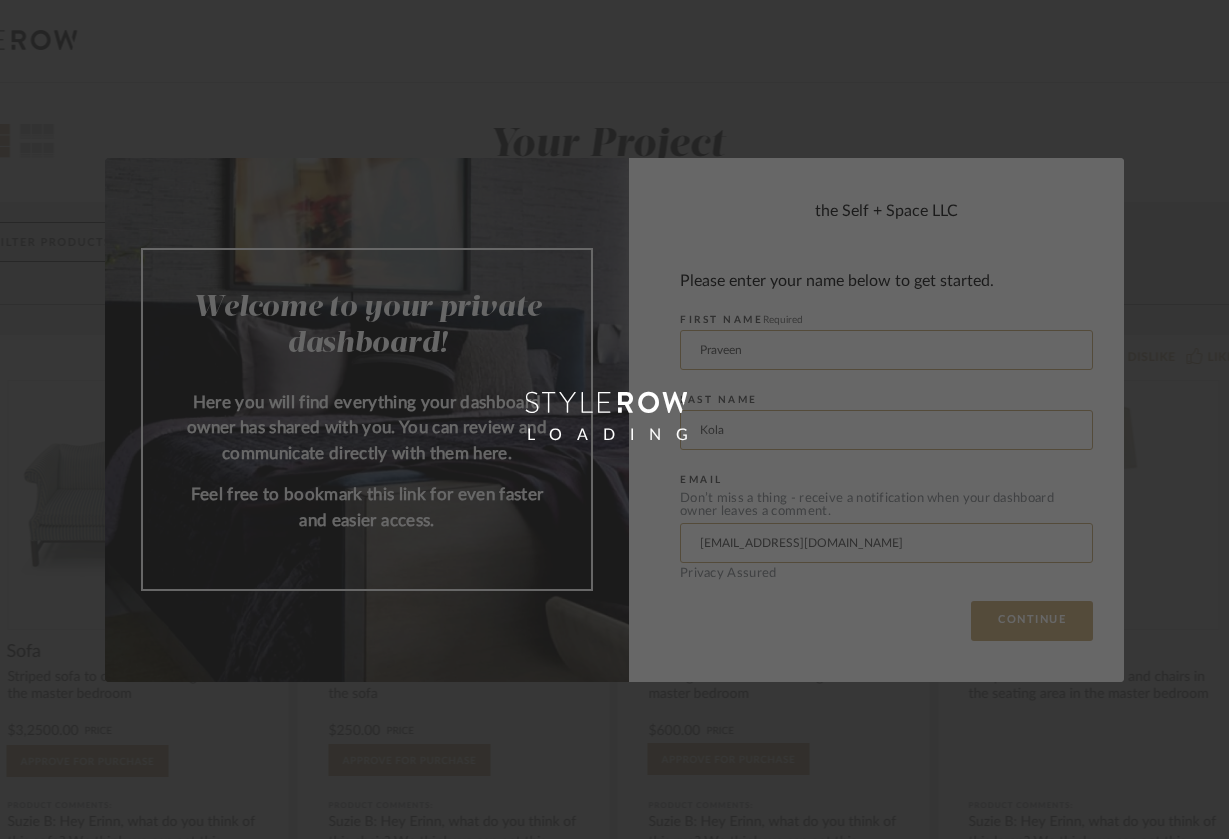 scroll, scrollTop: 0, scrollLeft: 0, axis: both 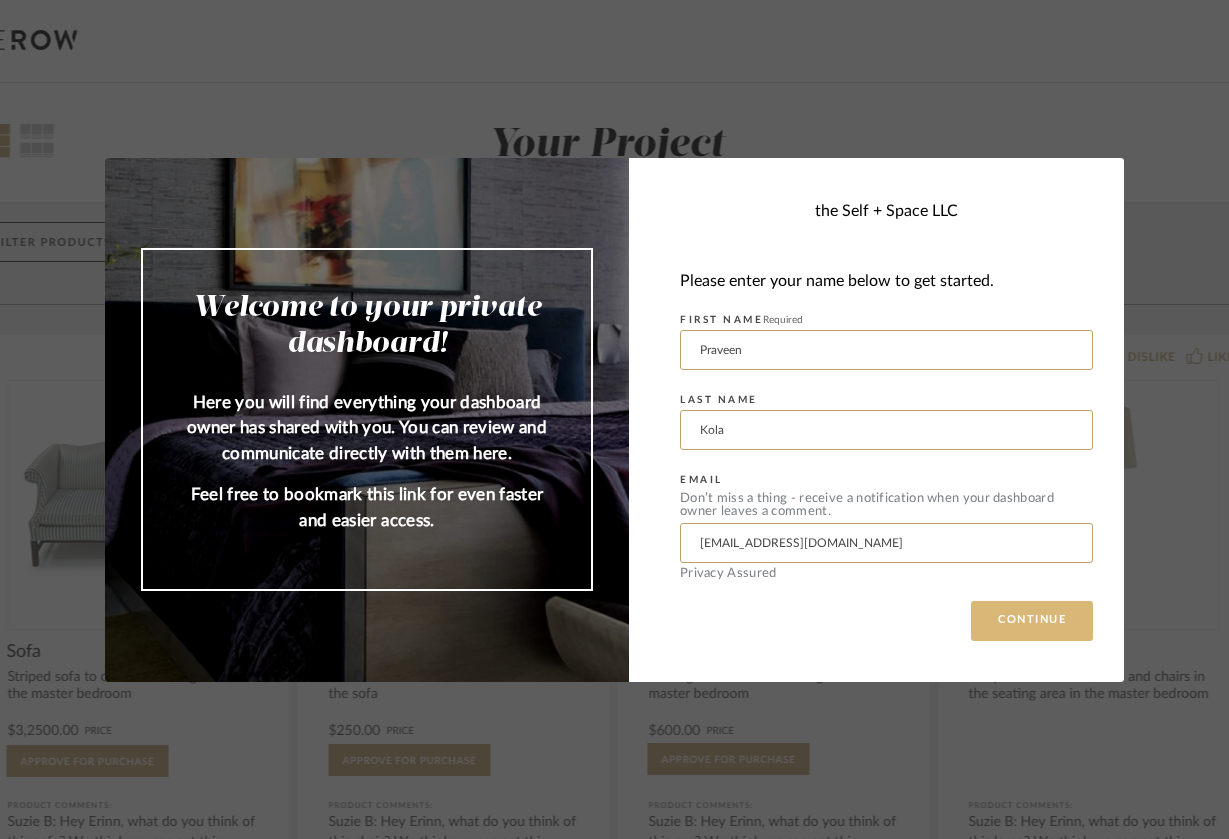 click on "CONTINUE" at bounding box center (1032, 621) 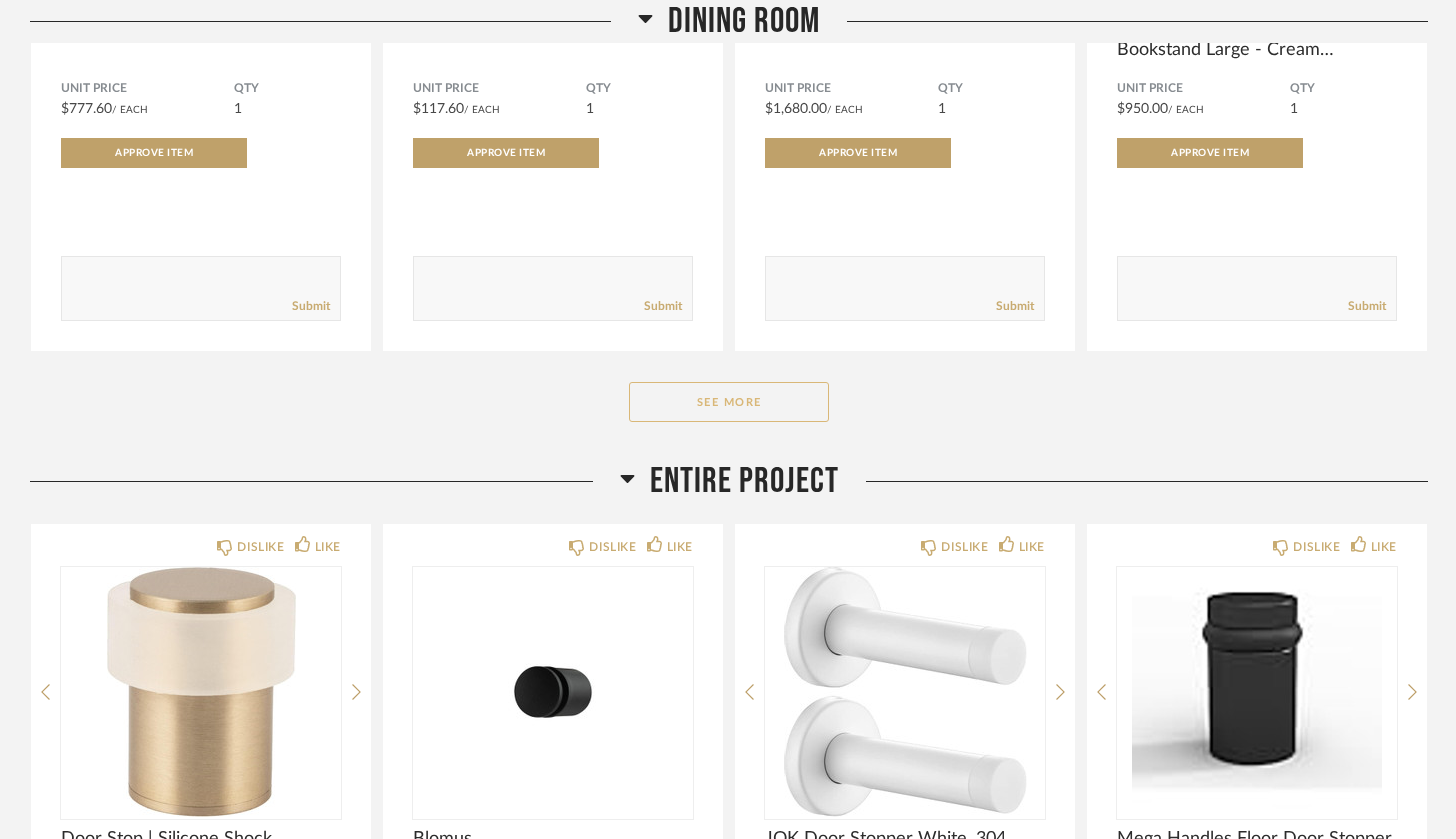scroll, scrollTop: 1488, scrollLeft: 0, axis: vertical 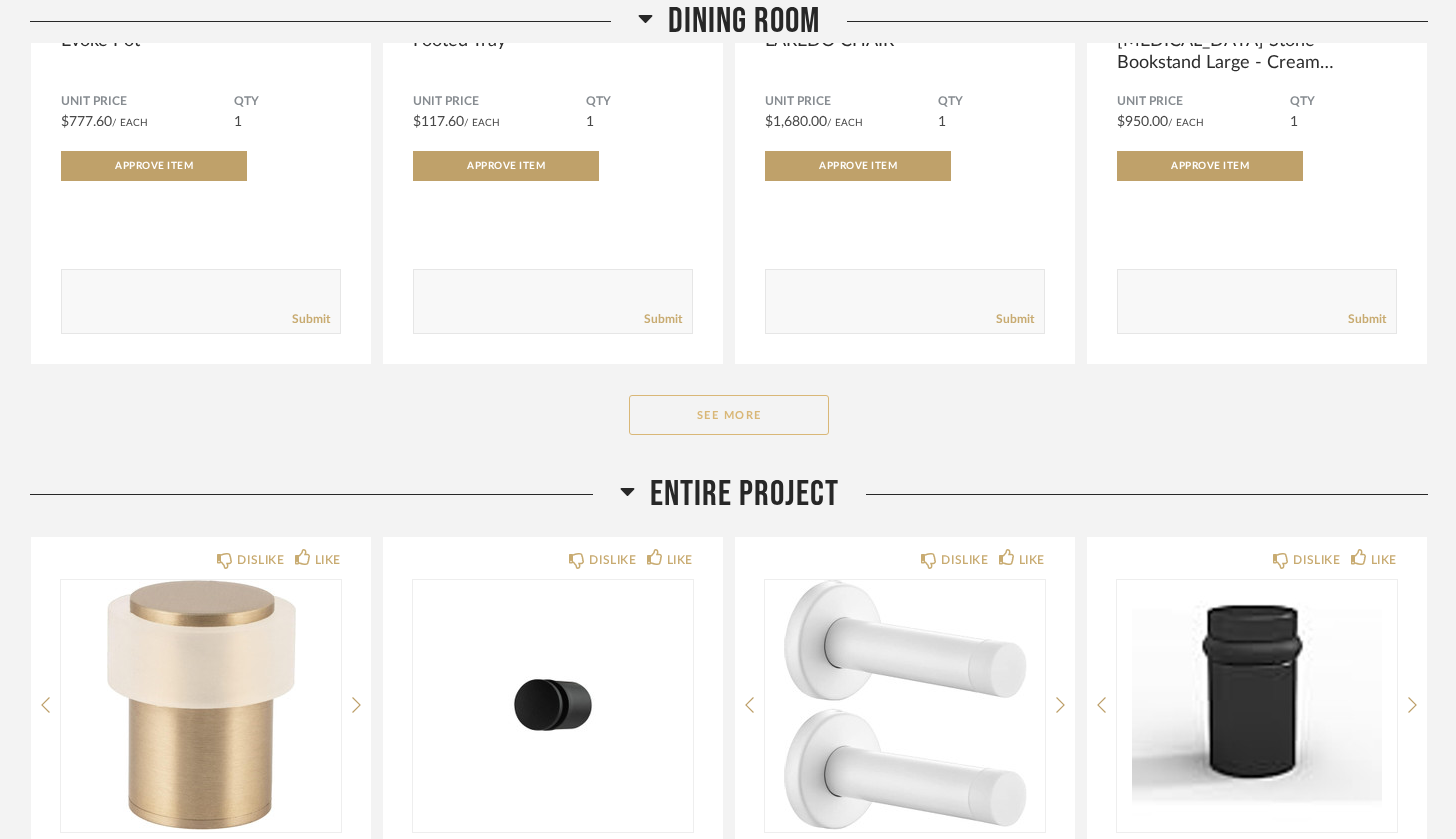 click on "See More" 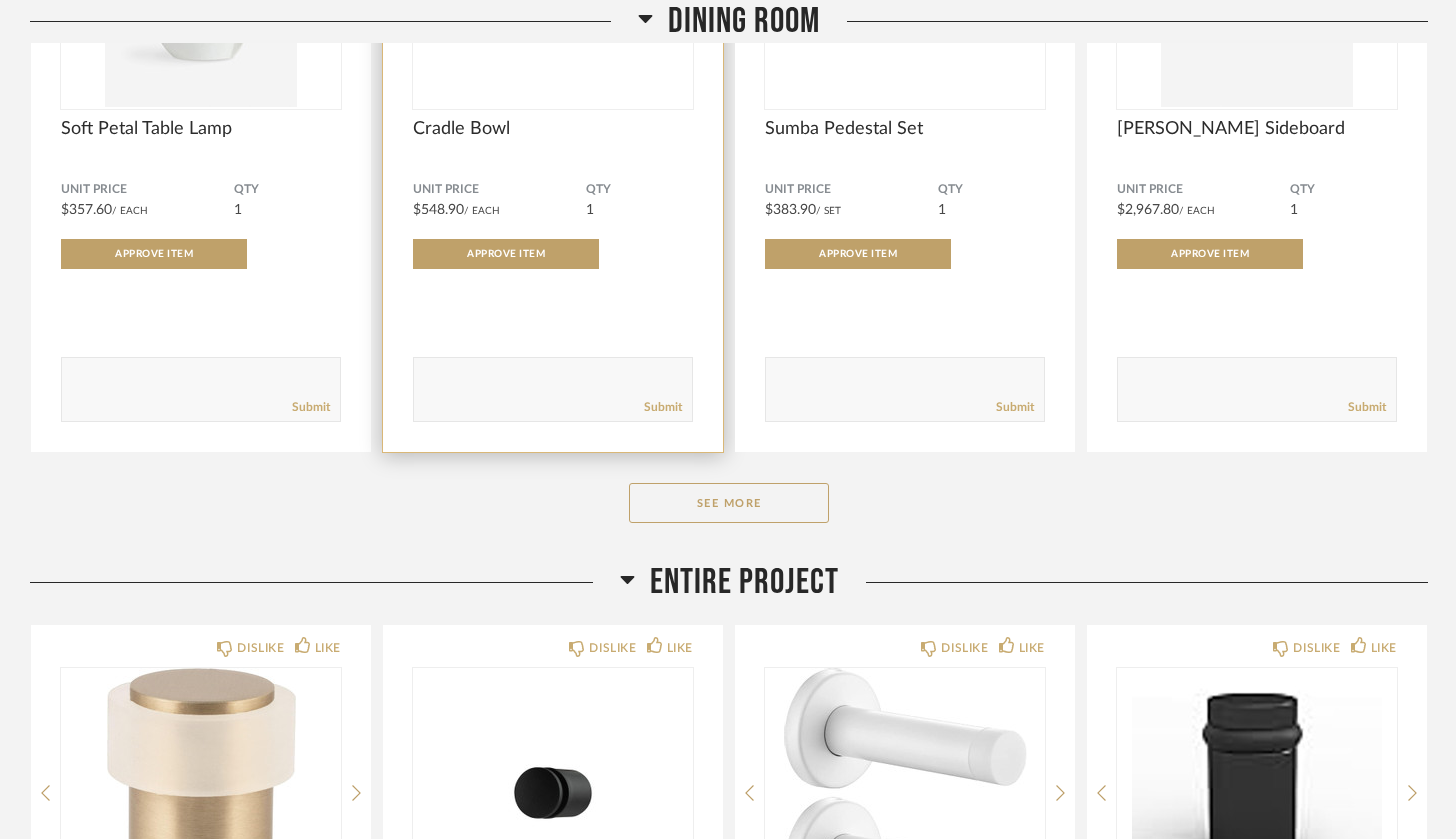 scroll, scrollTop: 4075, scrollLeft: 0, axis: vertical 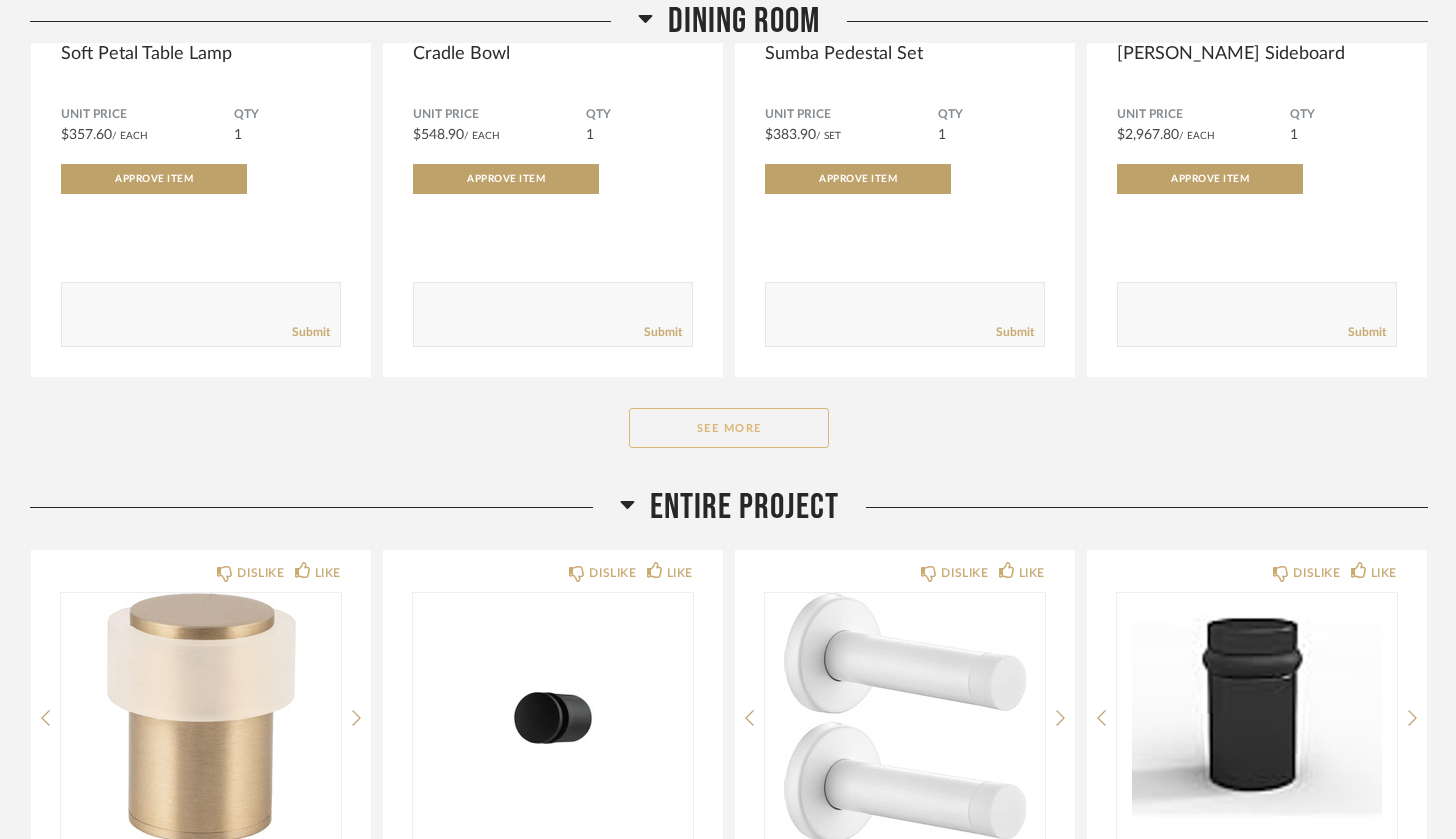 click on "See More" 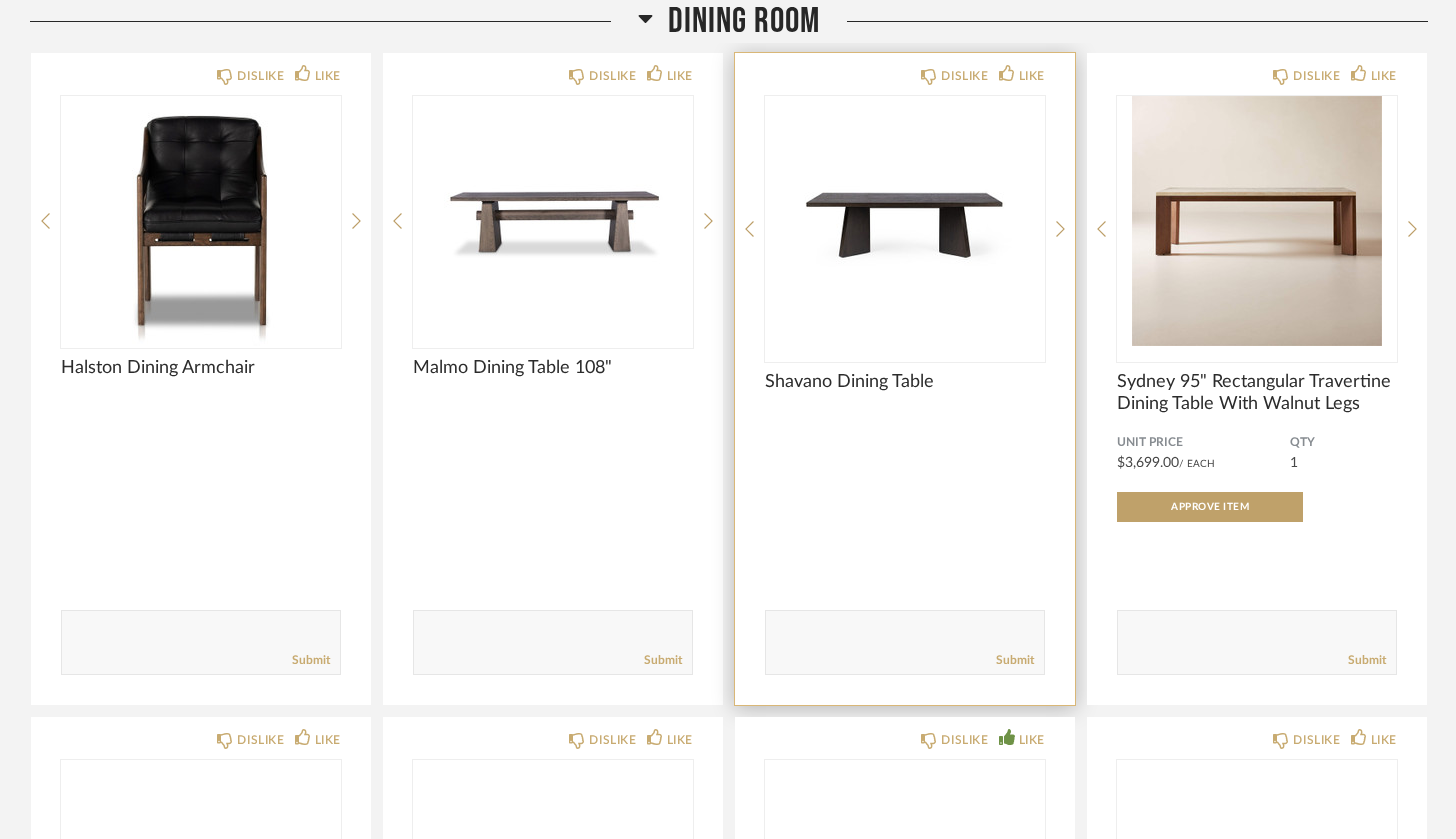 scroll, scrollTop: 5734, scrollLeft: 0, axis: vertical 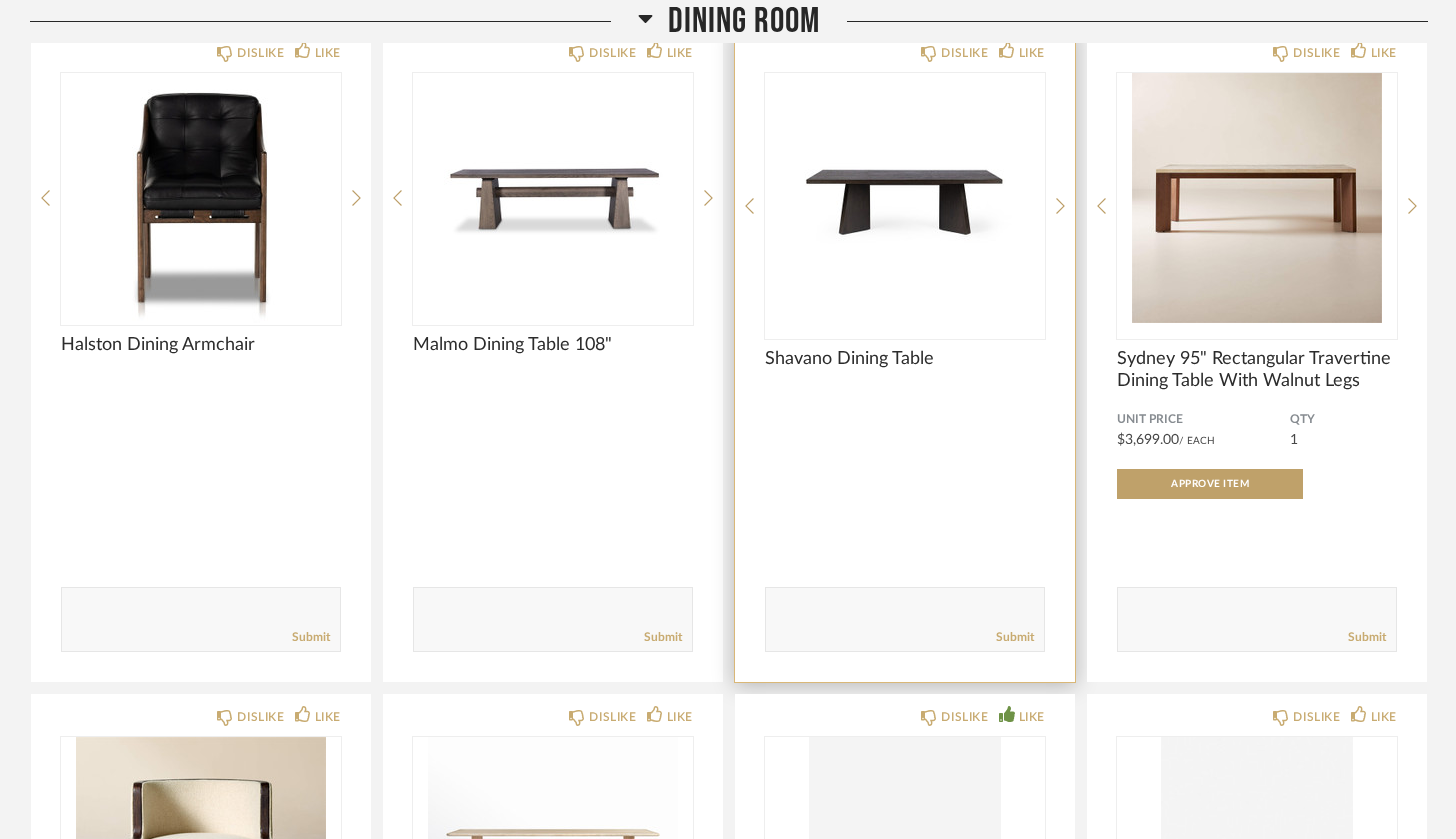 click at bounding box center (905, 198) 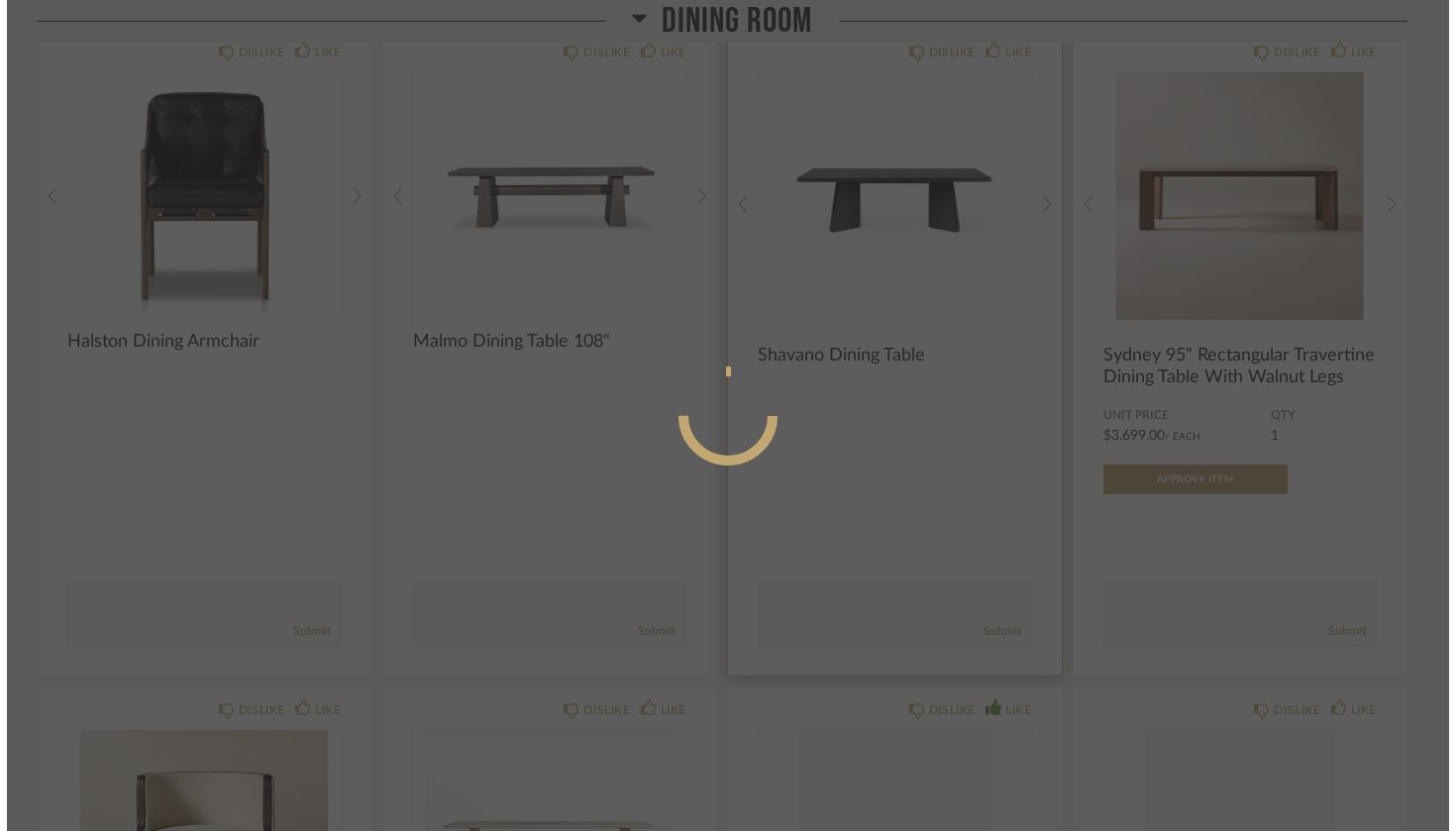 scroll, scrollTop: 0, scrollLeft: 0, axis: both 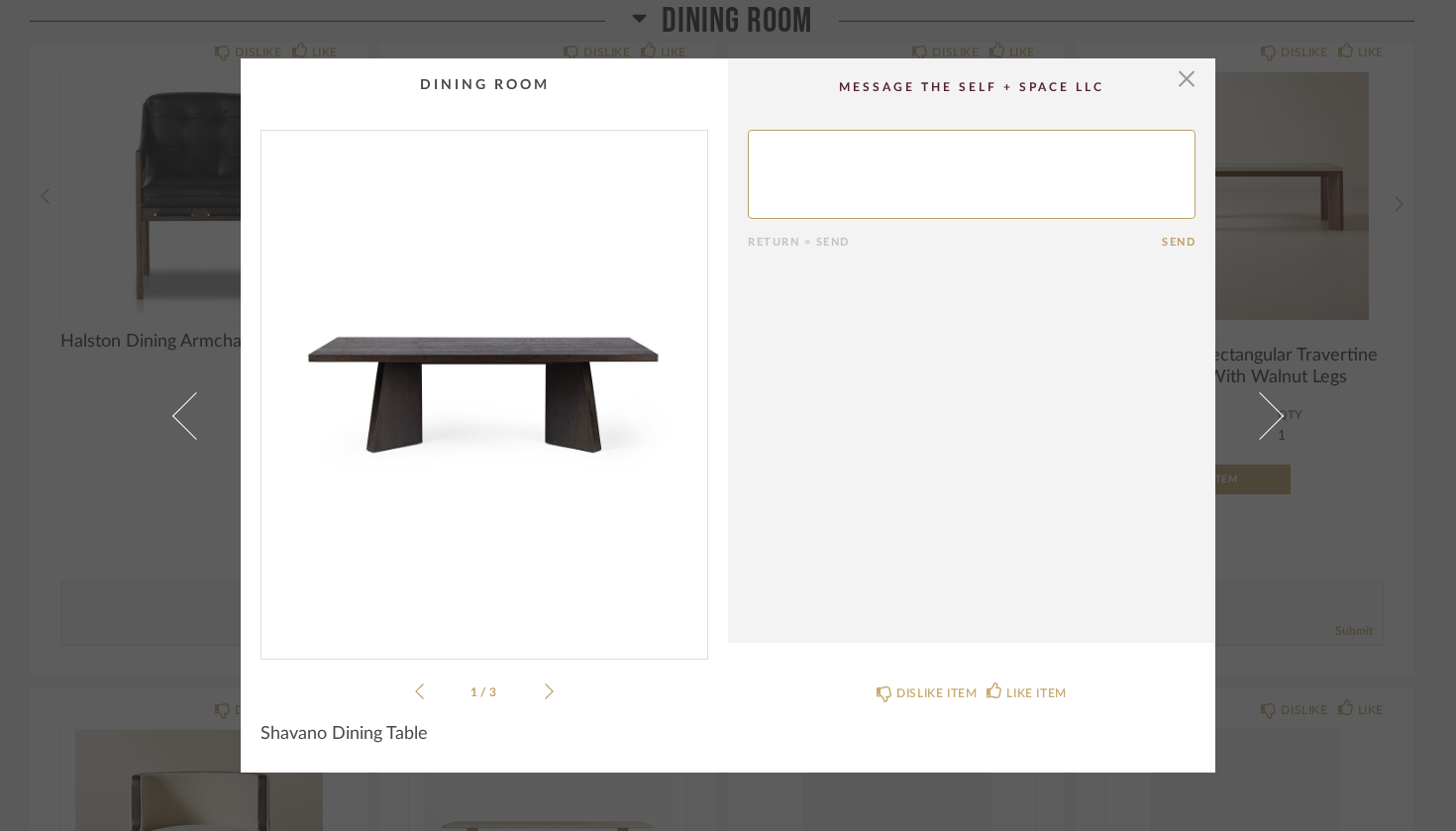 click on "Shavano Dining Table" 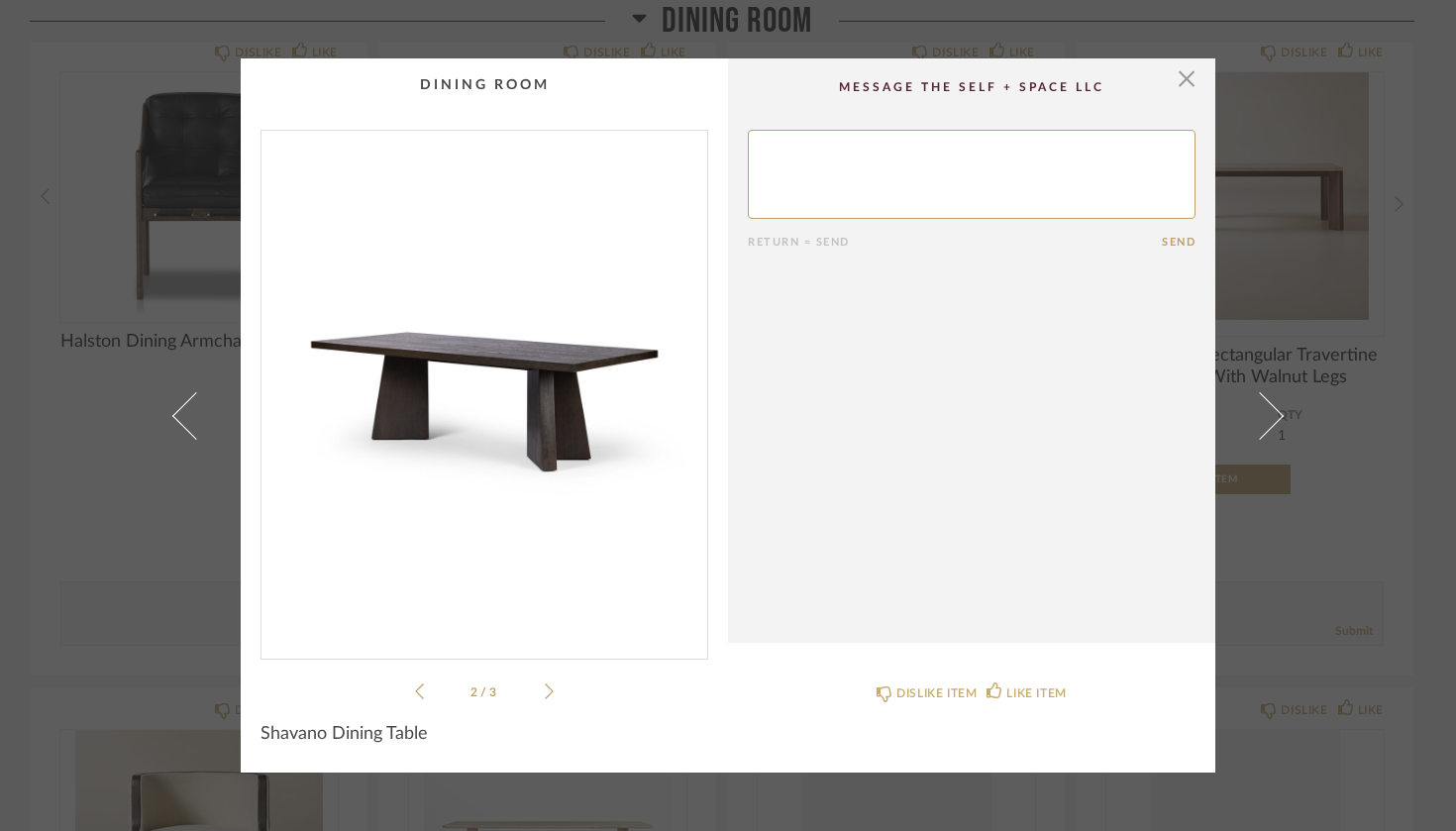 click 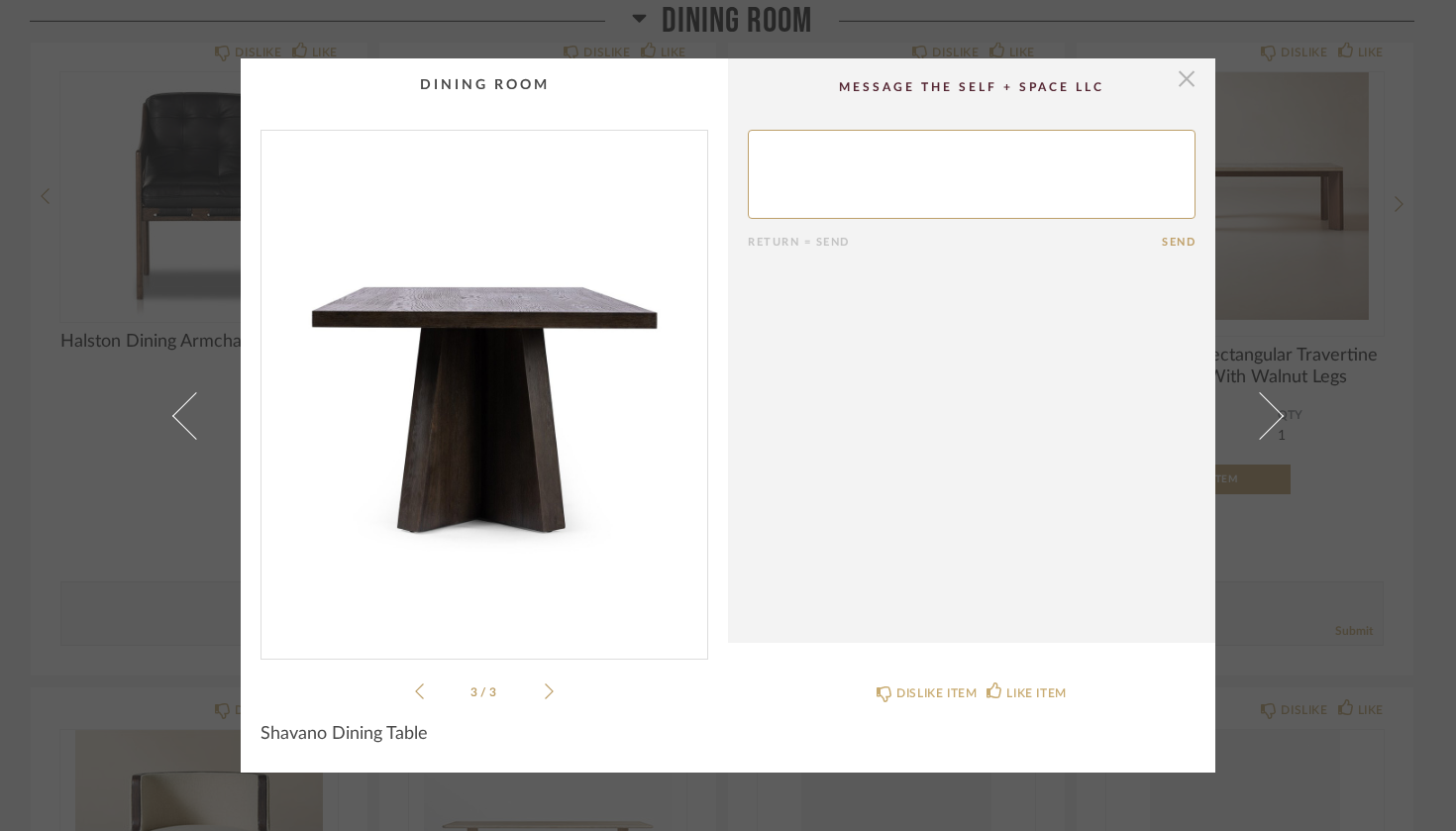 click at bounding box center [1187, 78] 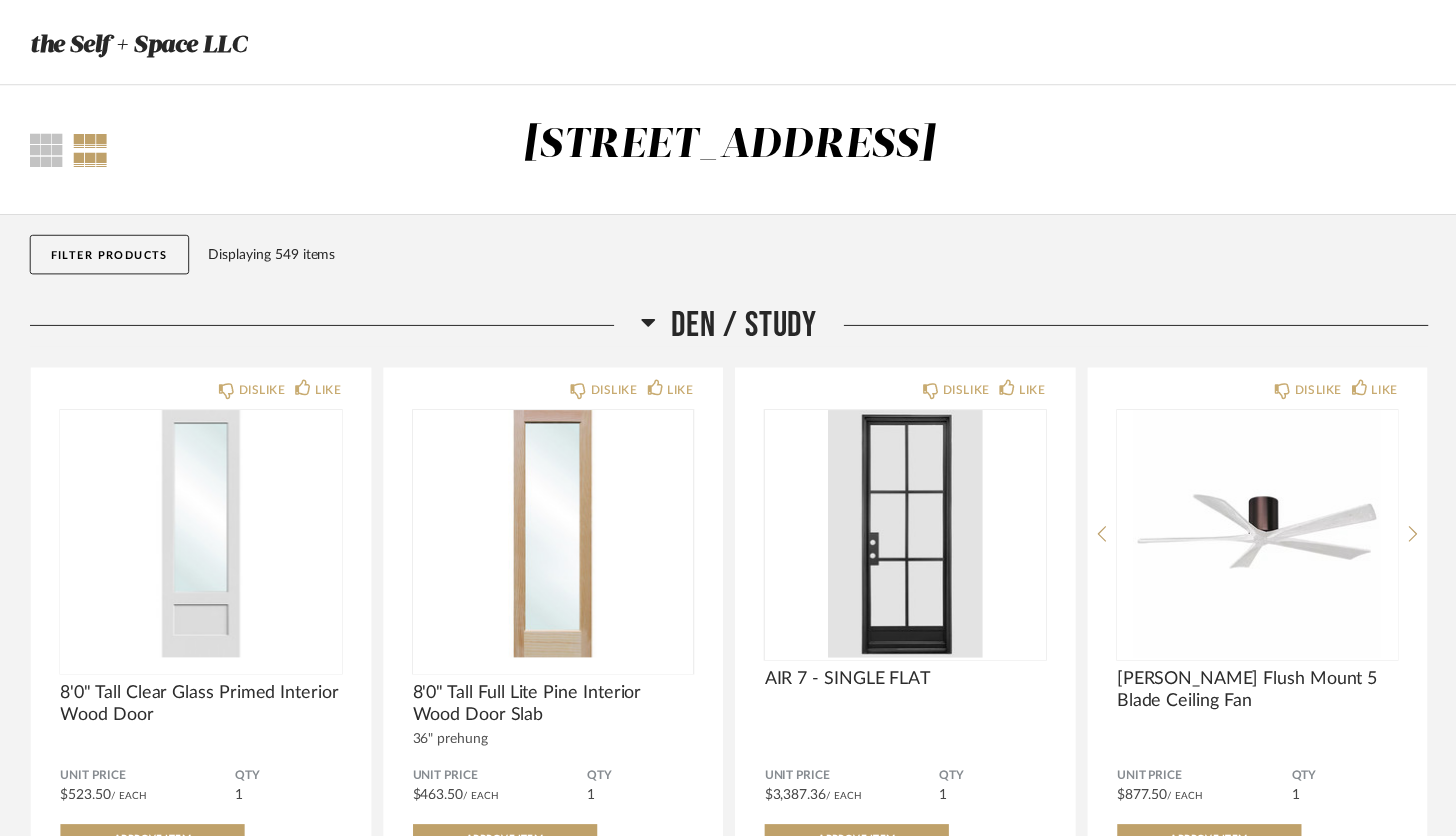 scroll, scrollTop: 5734, scrollLeft: 0, axis: vertical 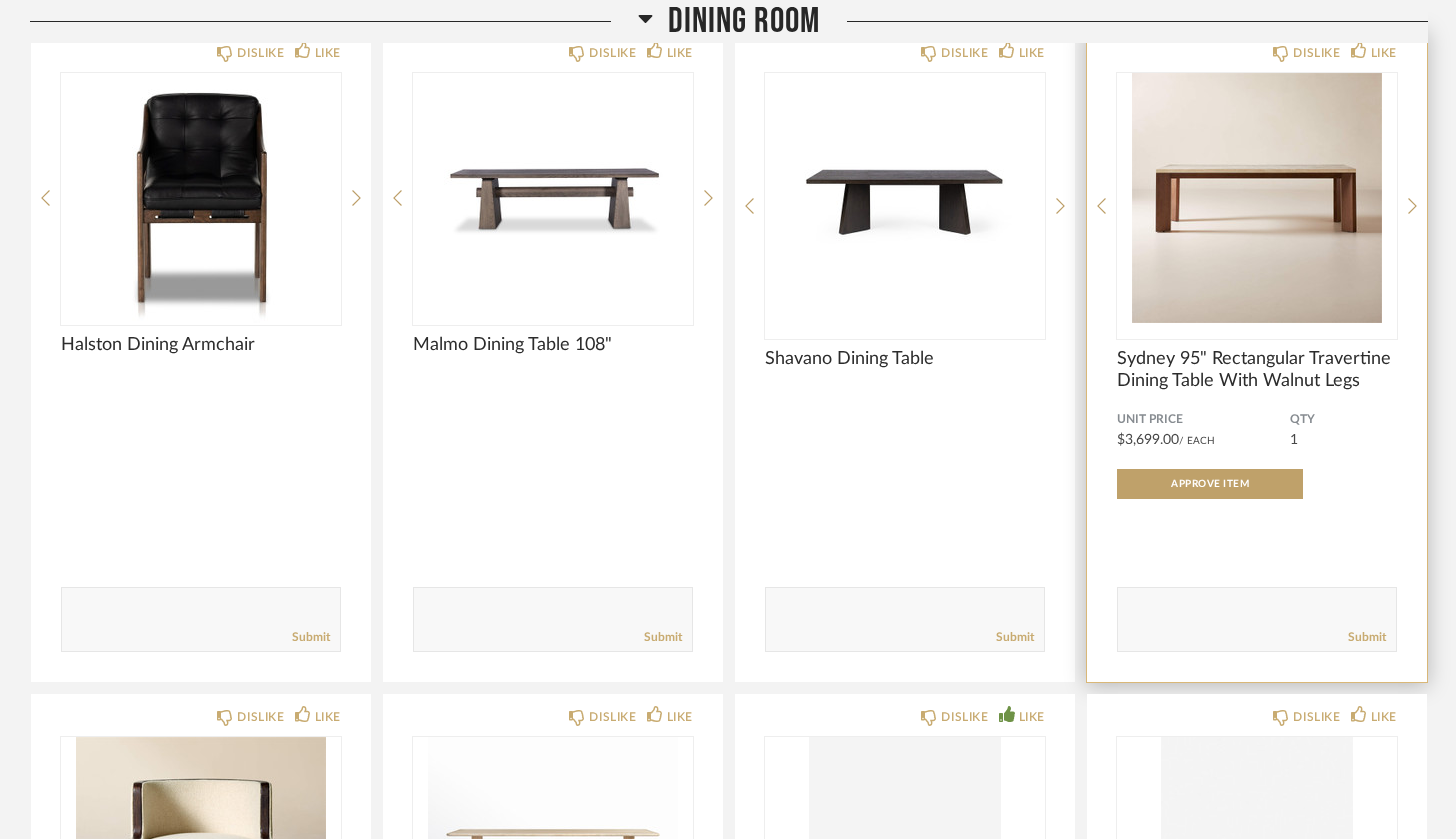 click at bounding box center [1257, 198] 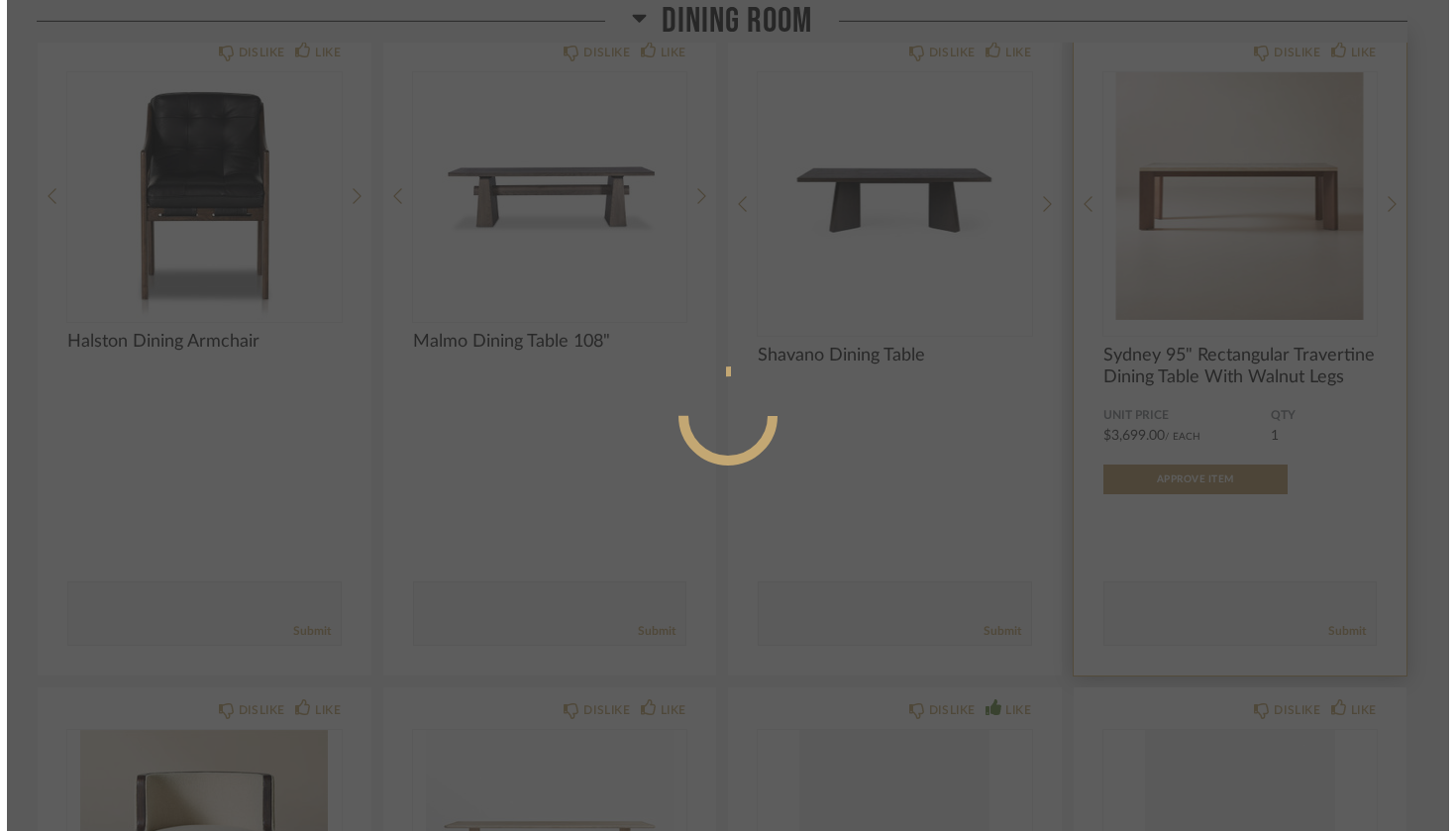 scroll, scrollTop: 0, scrollLeft: 0, axis: both 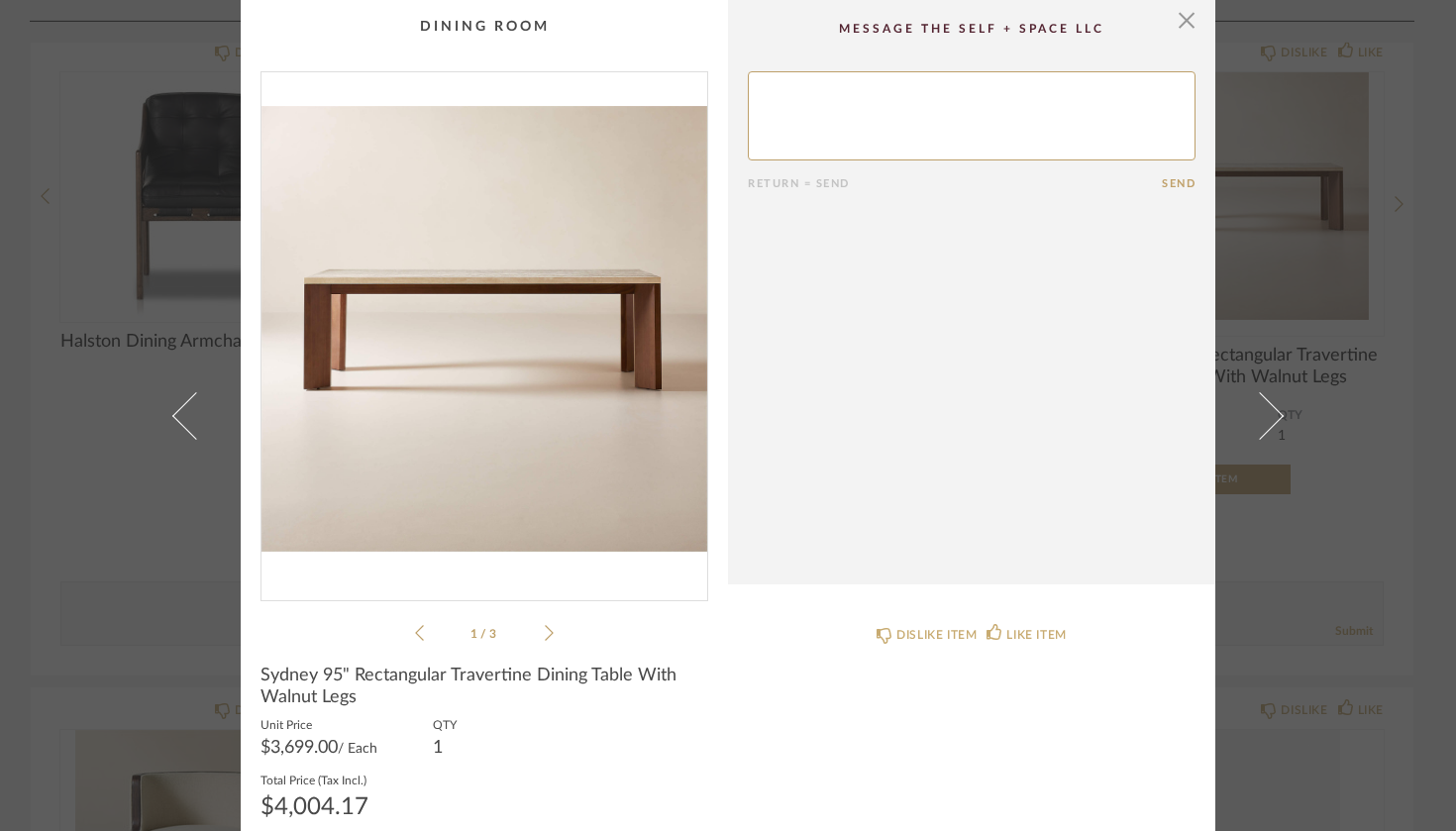 click 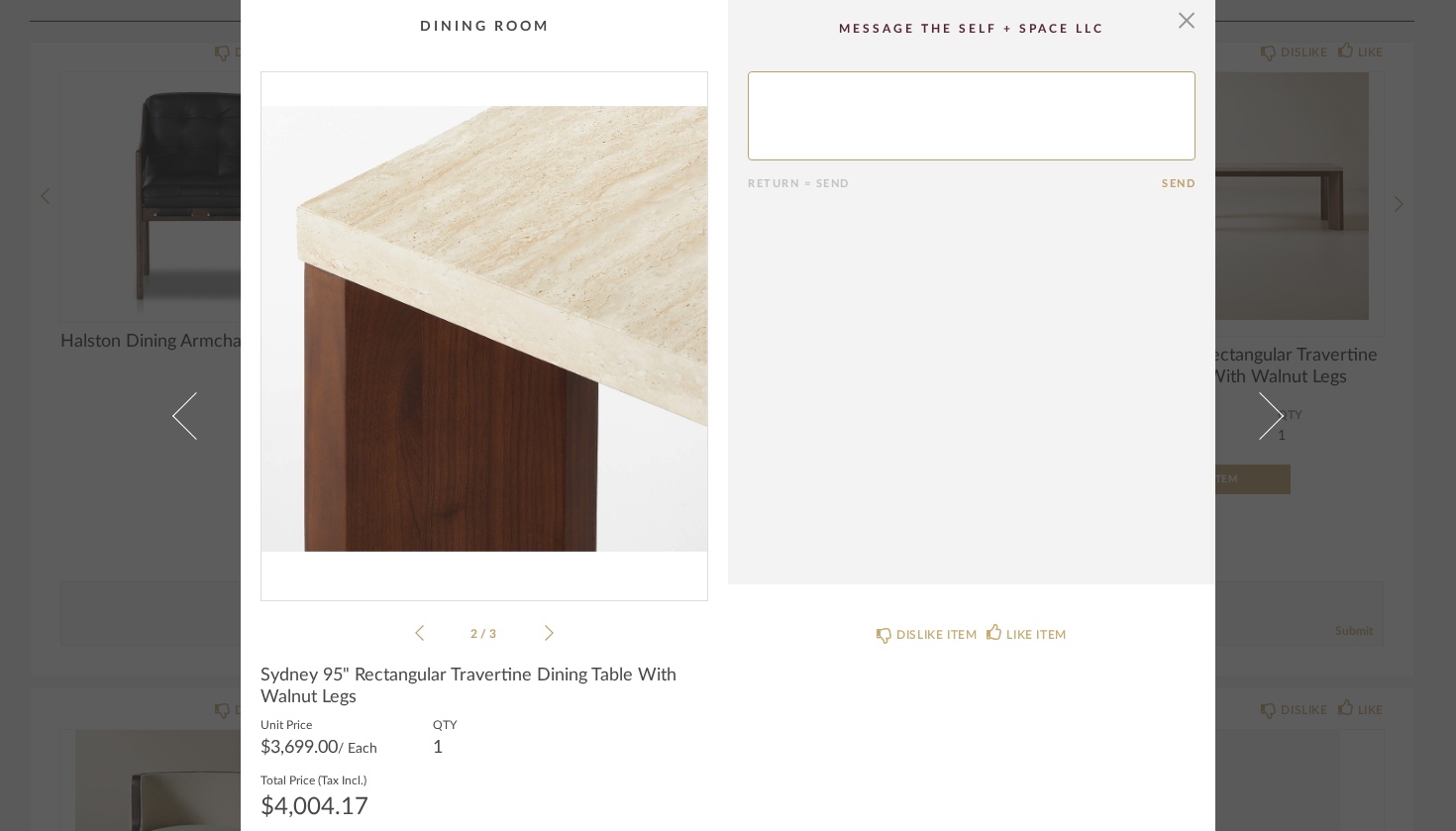click 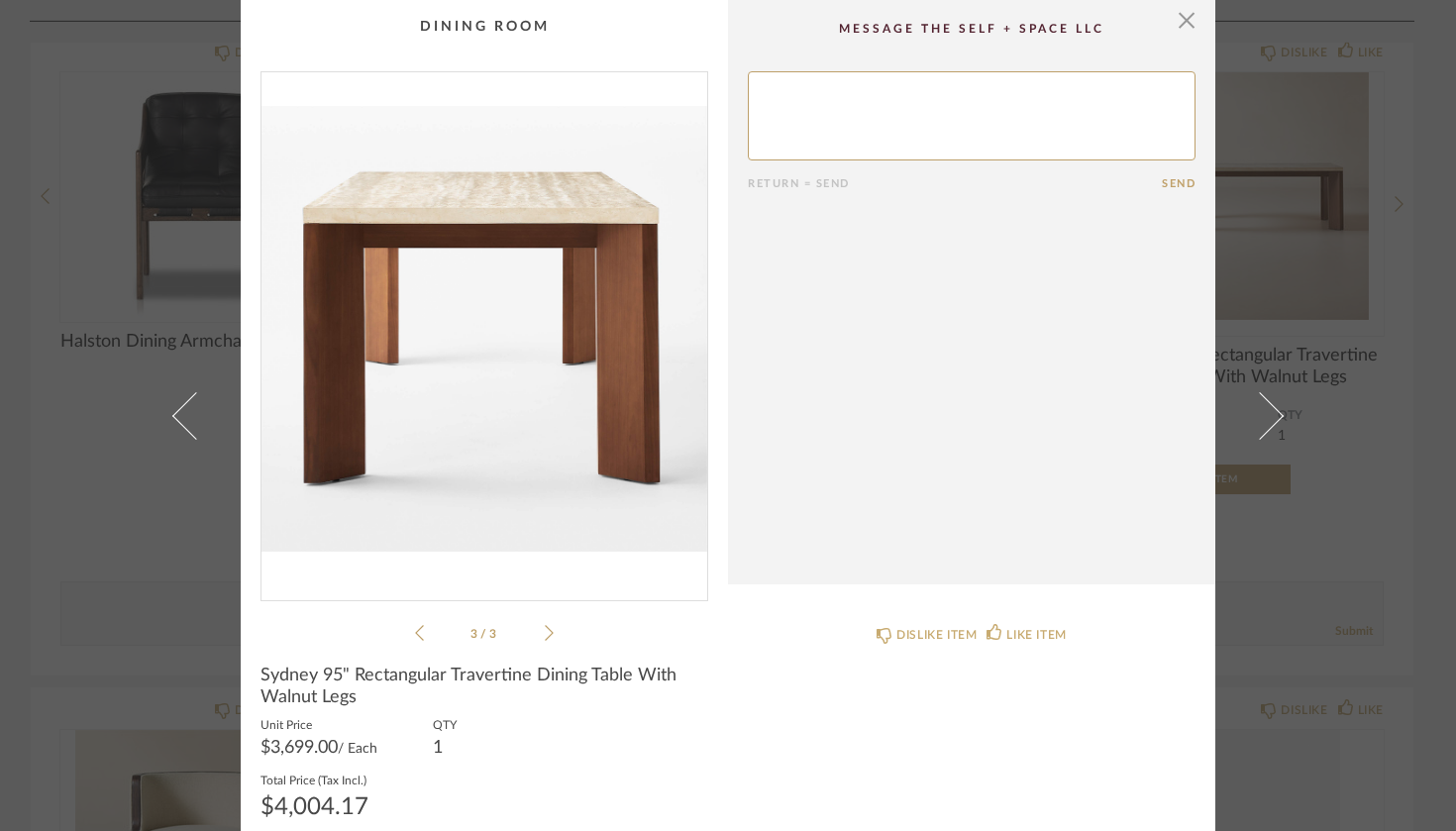 click 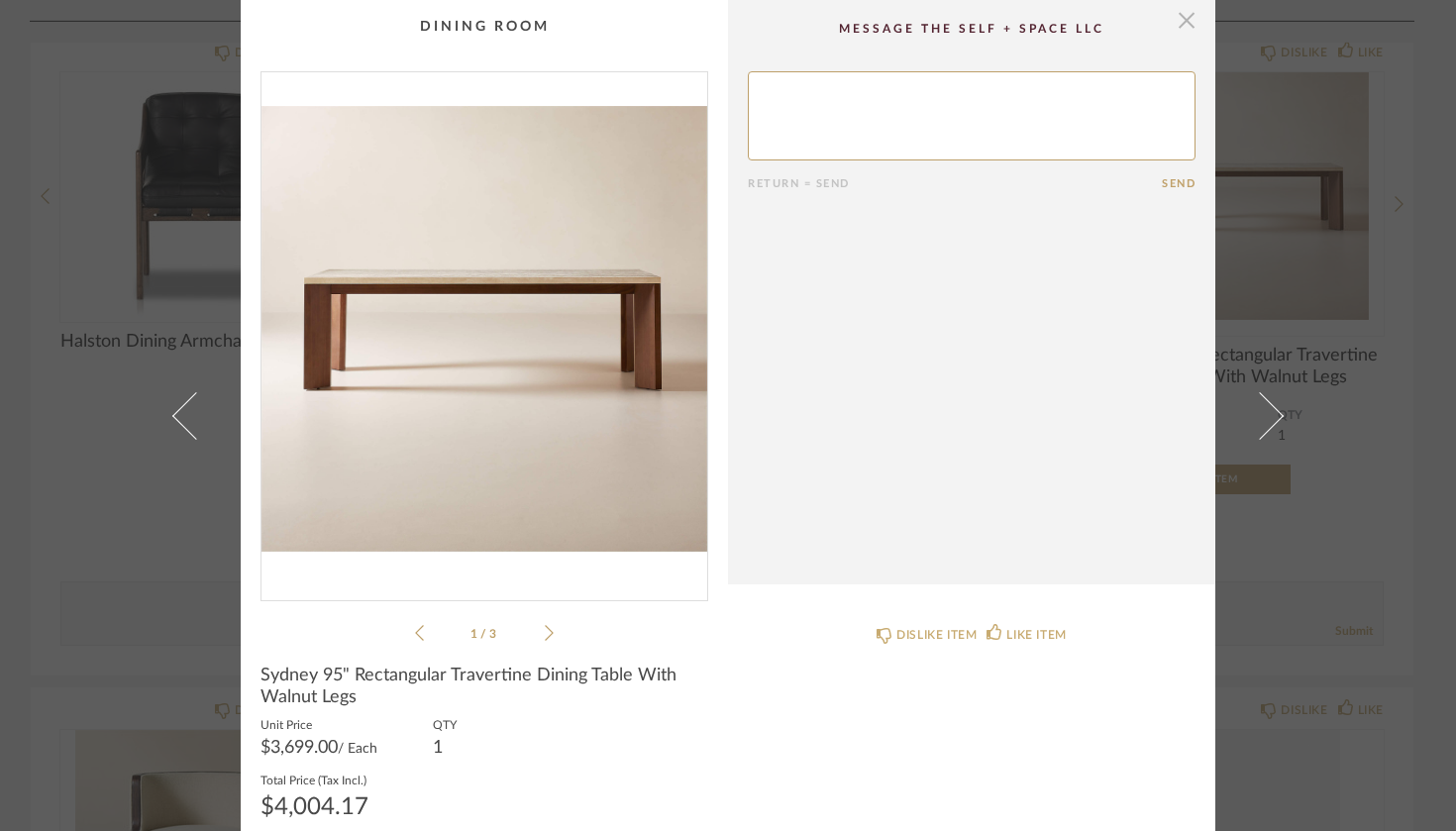 click at bounding box center (1187, 20) 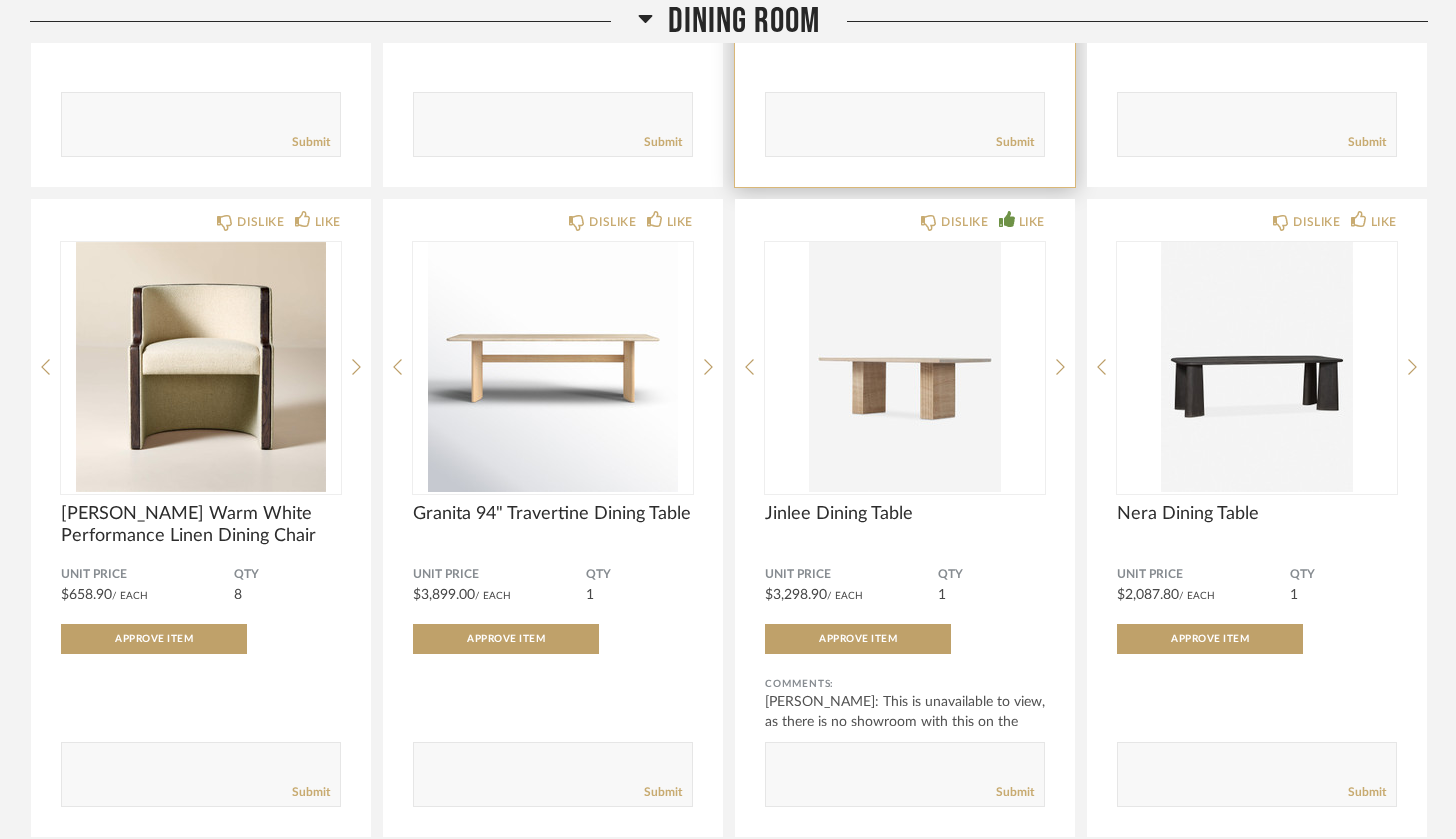 scroll, scrollTop: 6308, scrollLeft: 0, axis: vertical 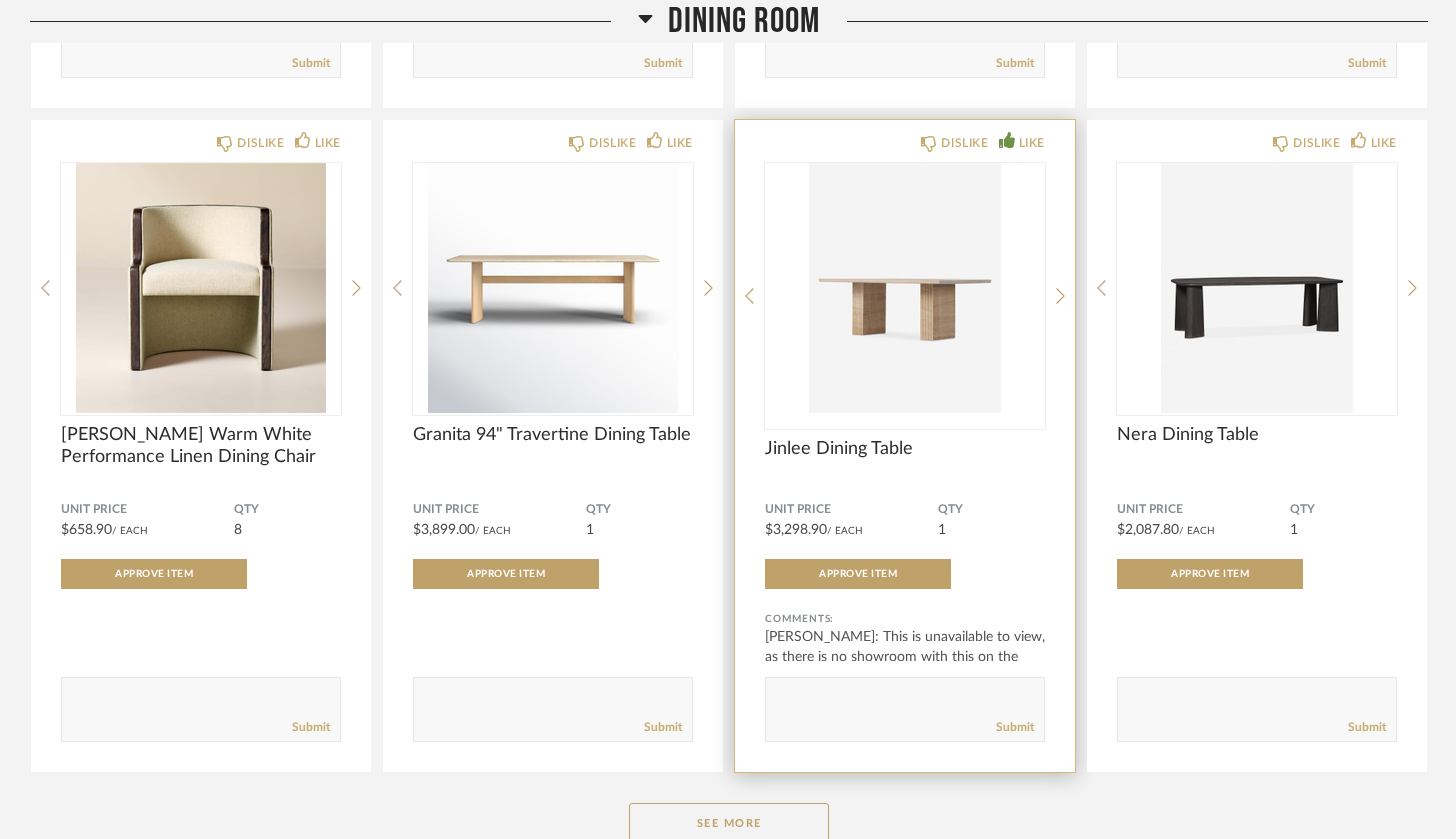 click 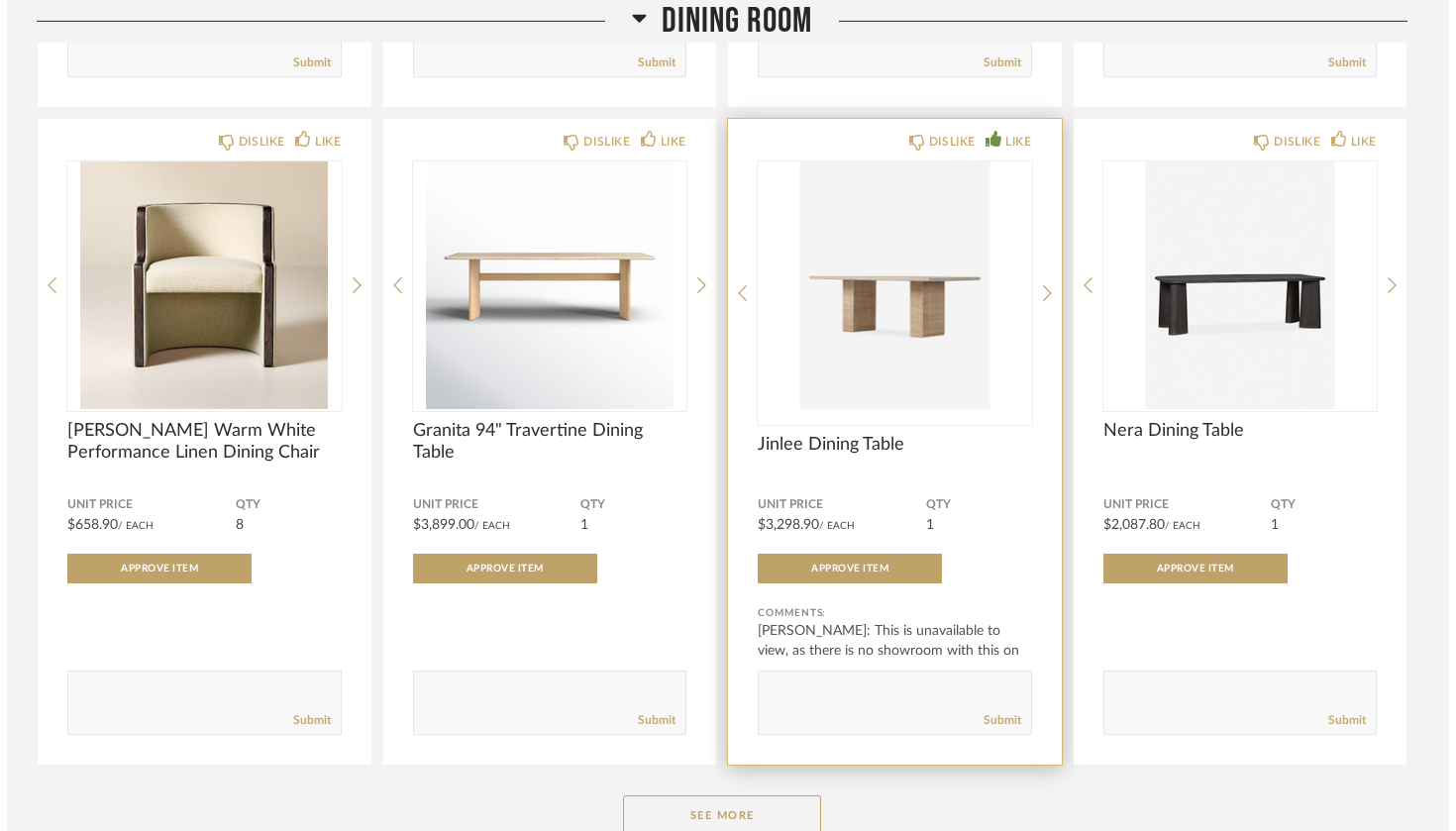 scroll, scrollTop: 0, scrollLeft: 0, axis: both 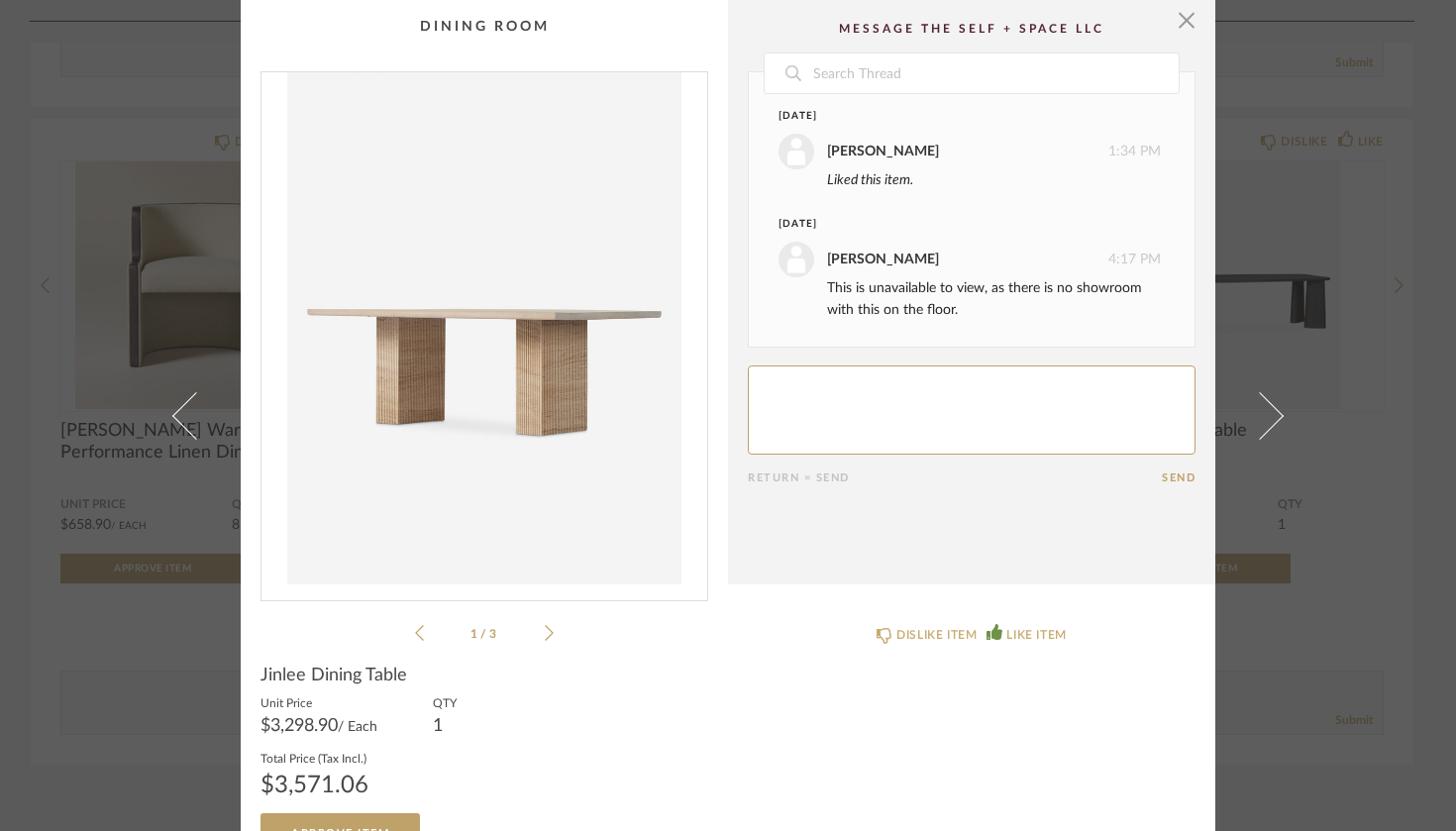 click on "1 / 3" 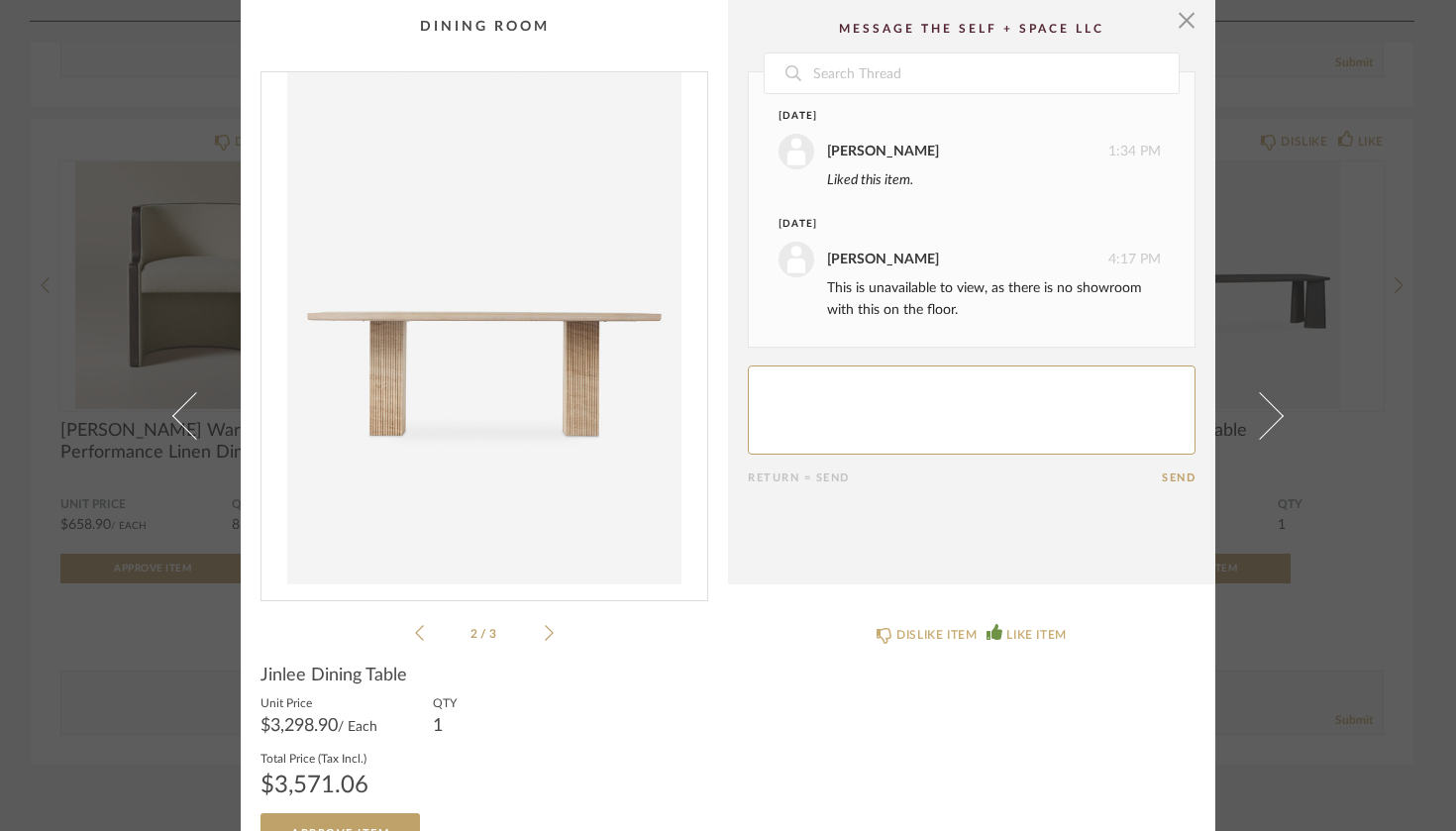click 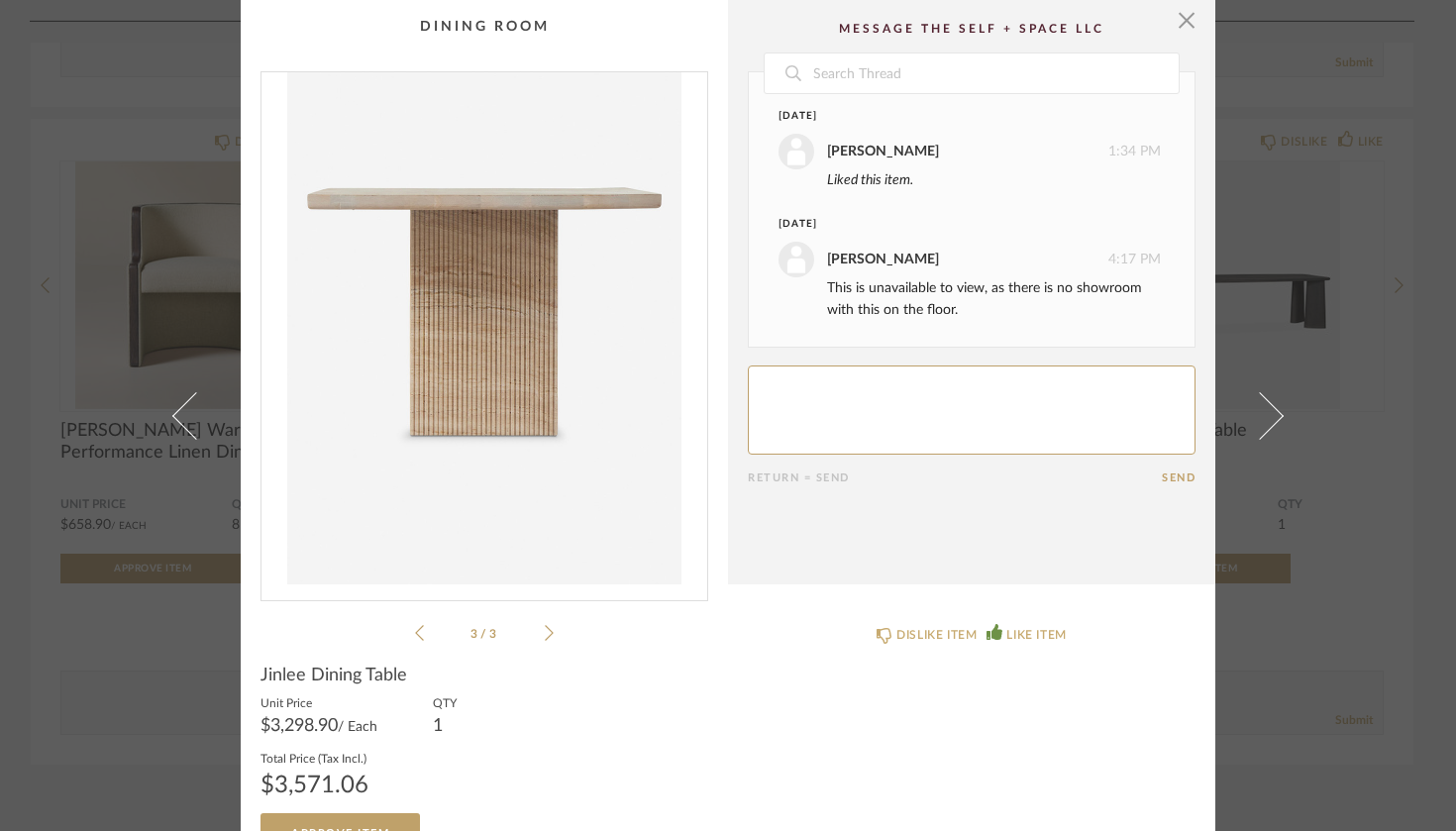 click 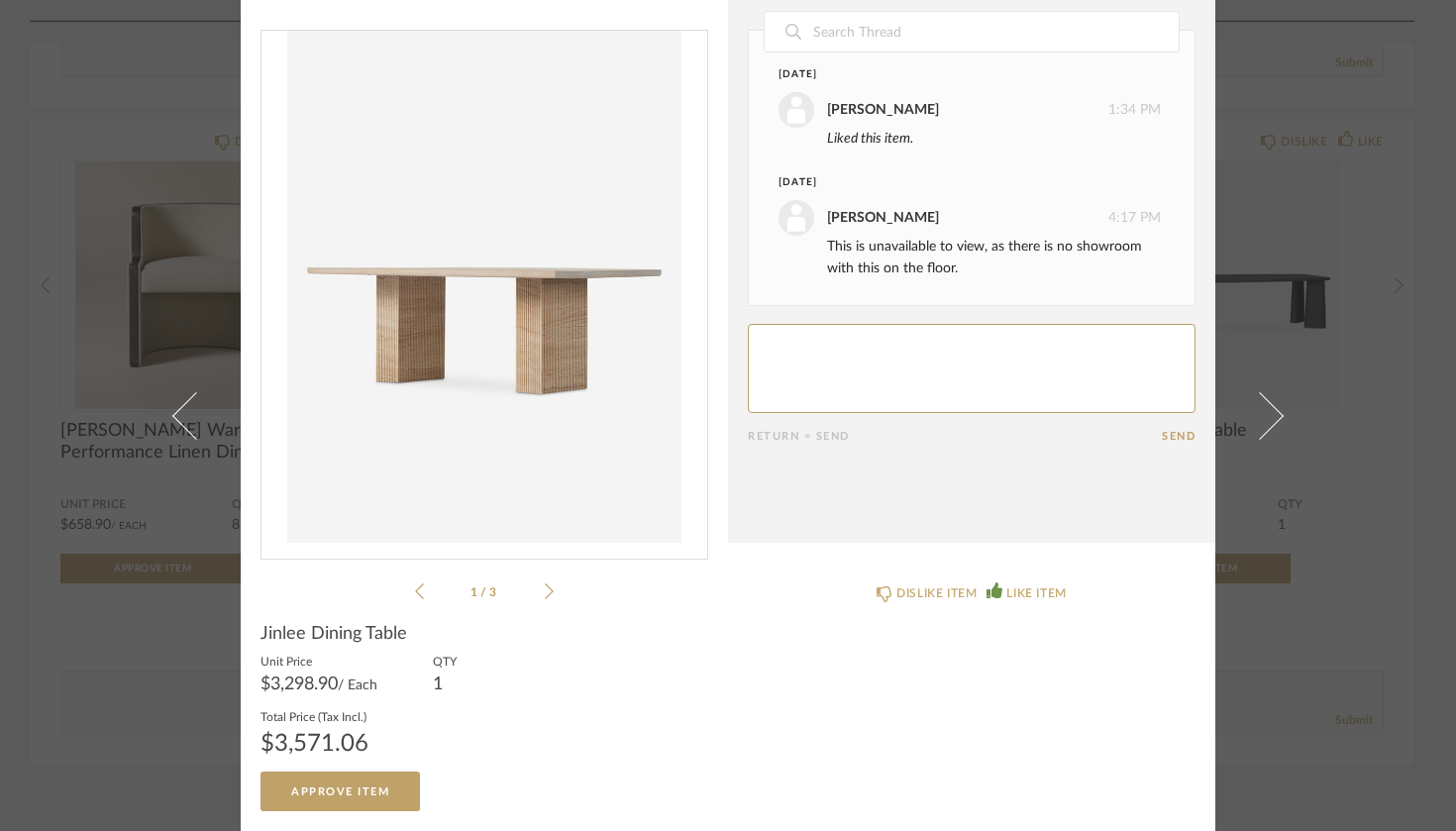 scroll, scrollTop: 42, scrollLeft: 0, axis: vertical 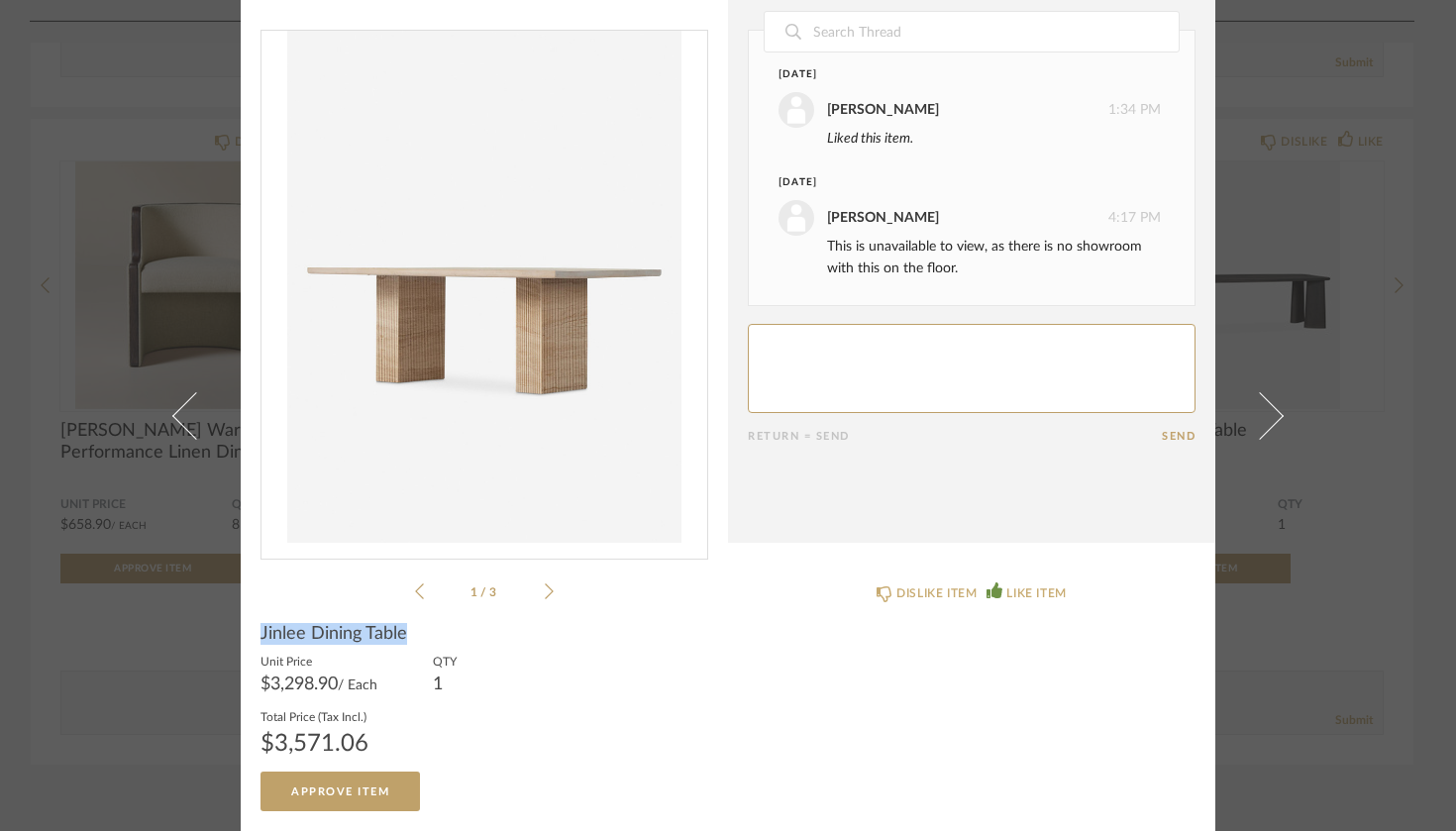 drag, startPoint x: 255, startPoint y: 634, endPoint x: 400, endPoint y: 634, distance: 145 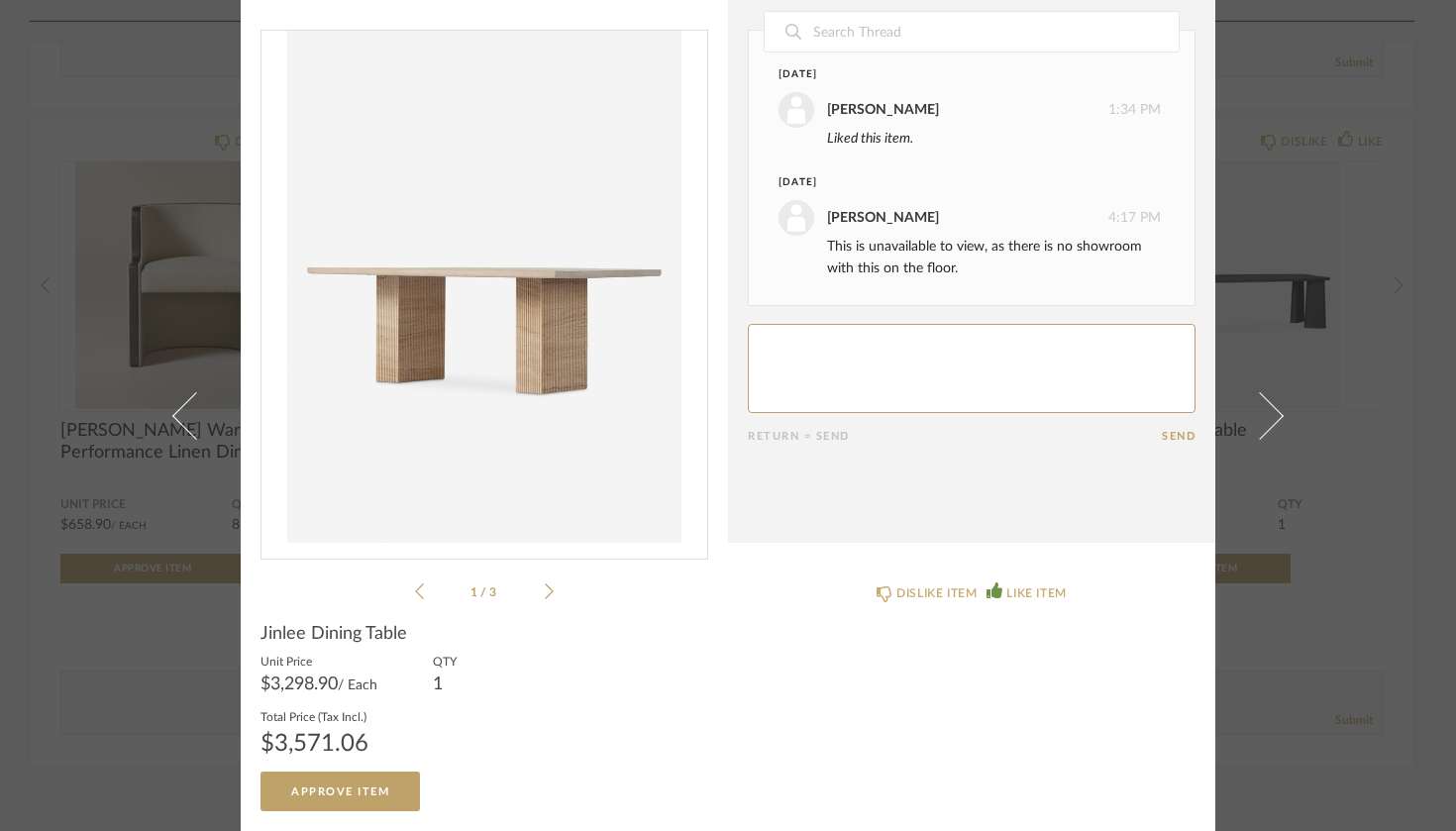 click on "Unit Price  $3,298.90  / Each  QTY  1  Total Price (Tax Incl.)   $3,571.06" 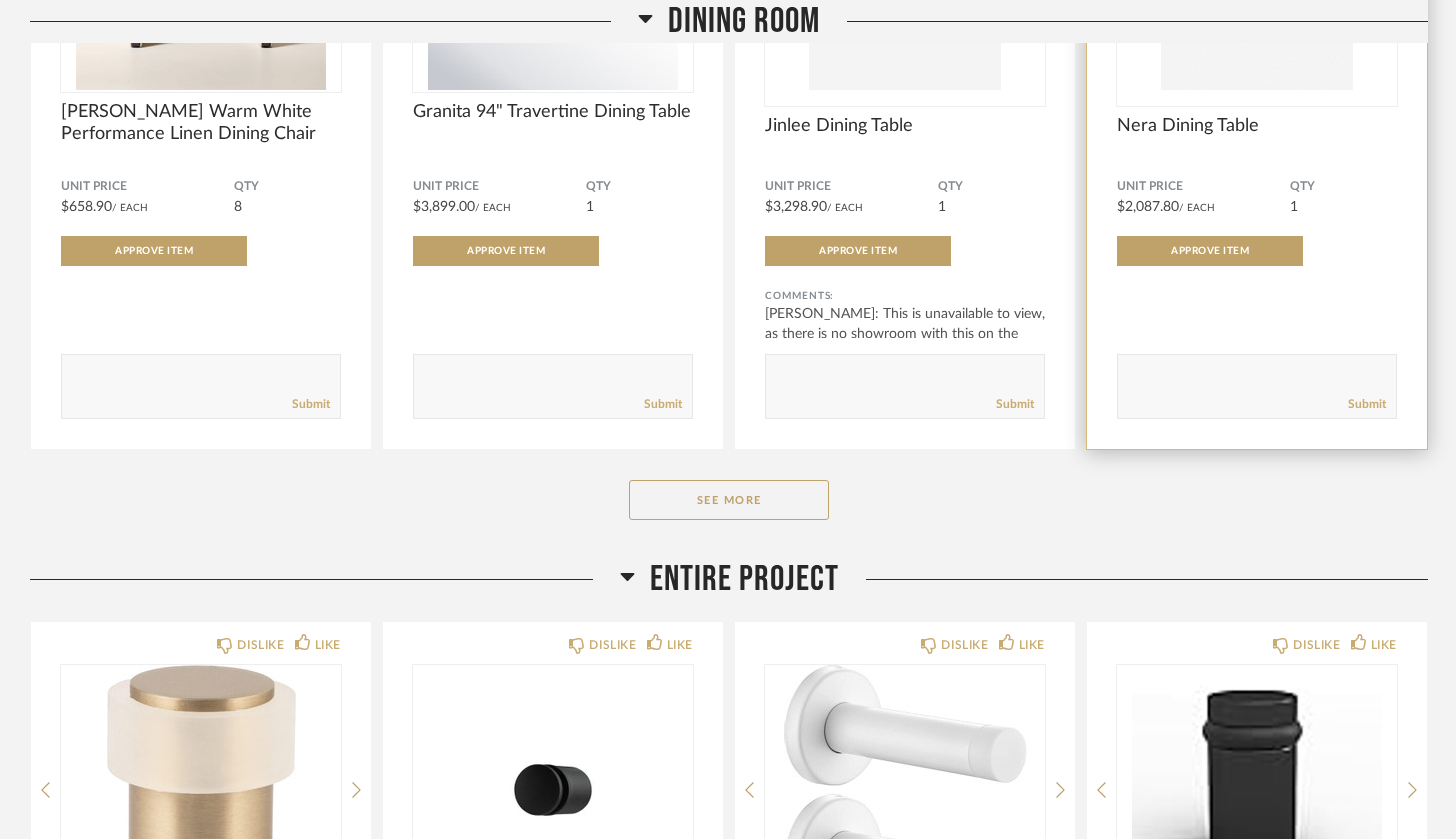 scroll, scrollTop: 6797, scrollLeft: 0, axis: vertical 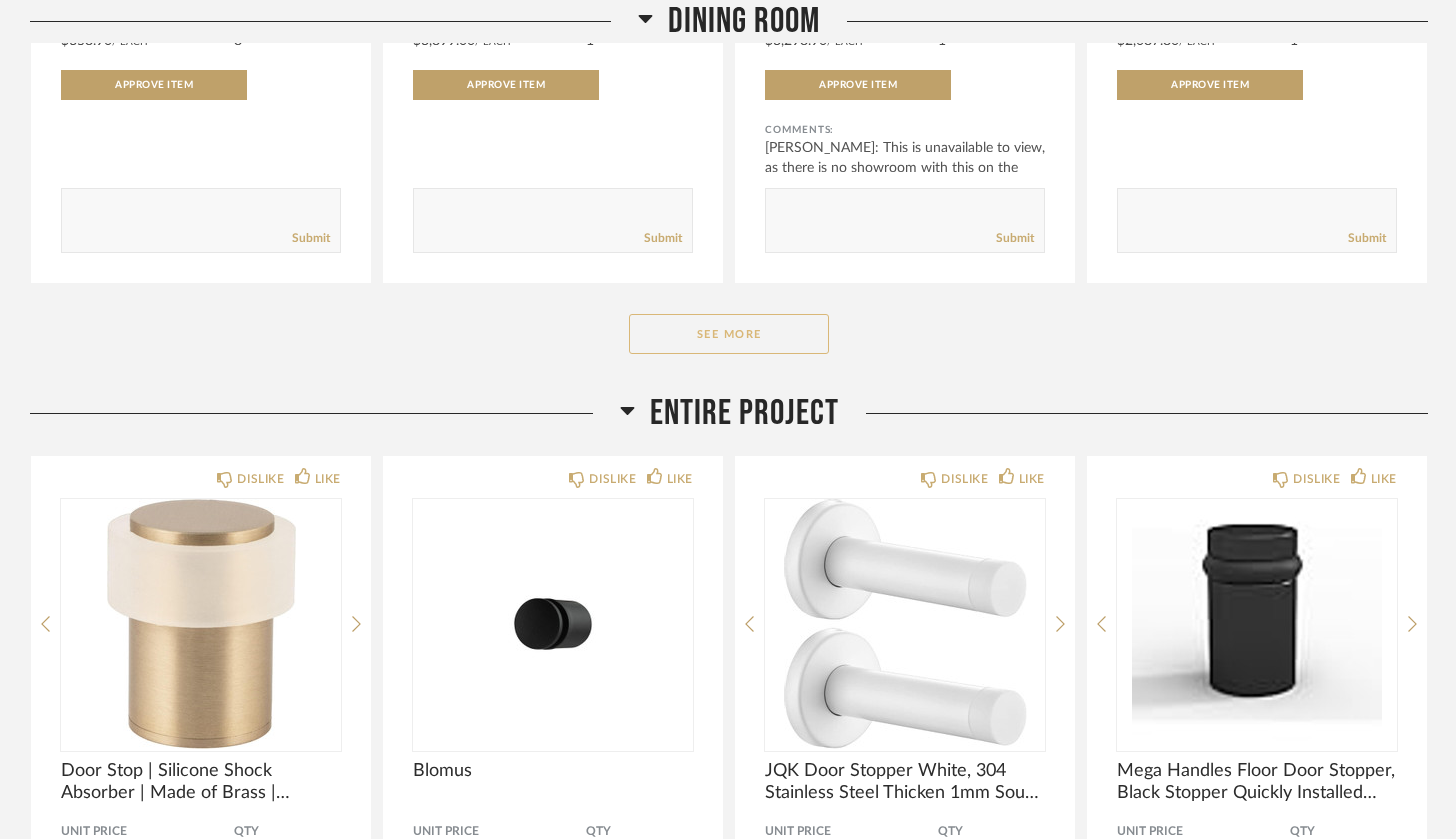 click on "See More" 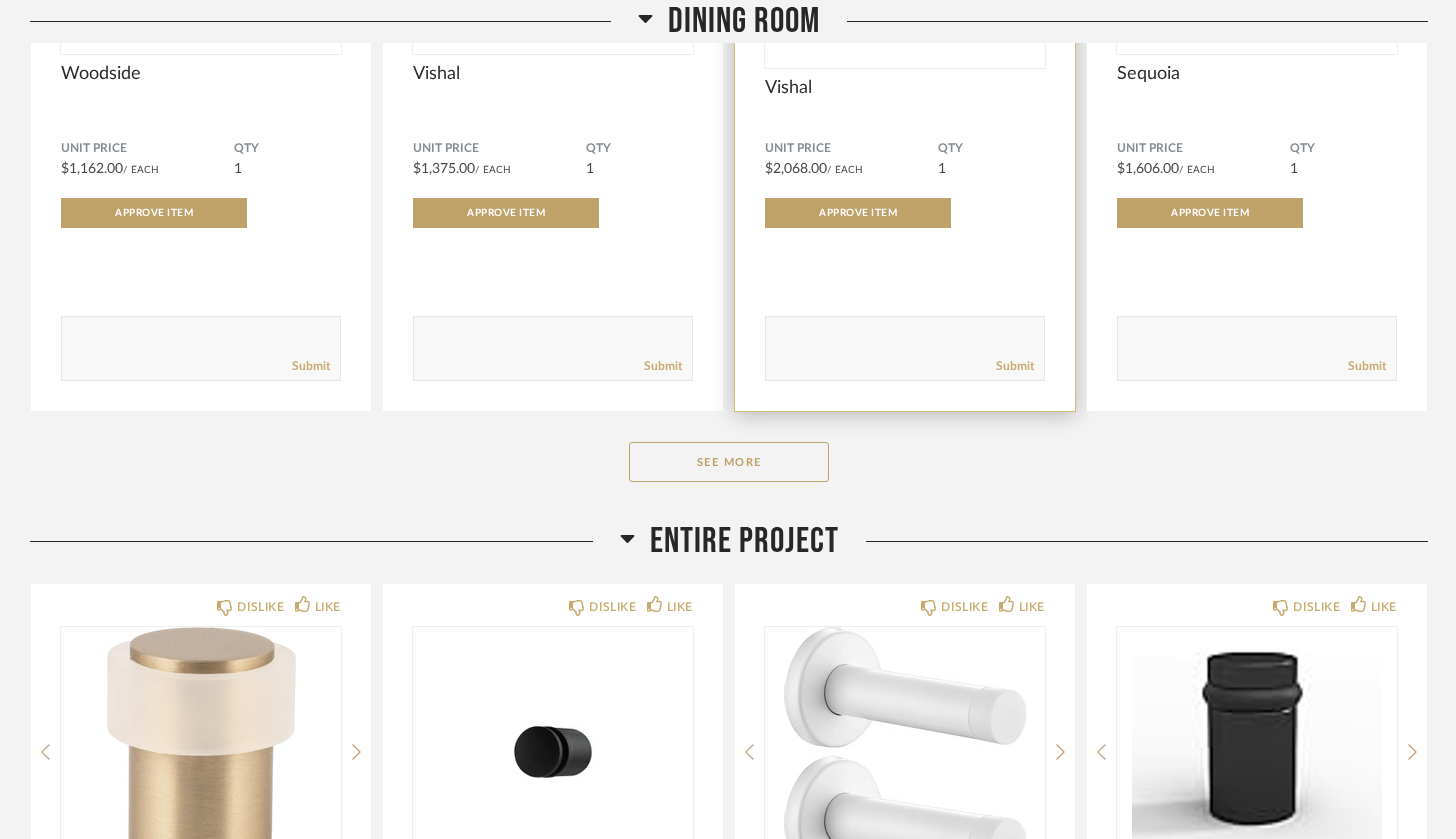 scroll, scrollTop: 9333, scrollLeft: 0, axis: vertical 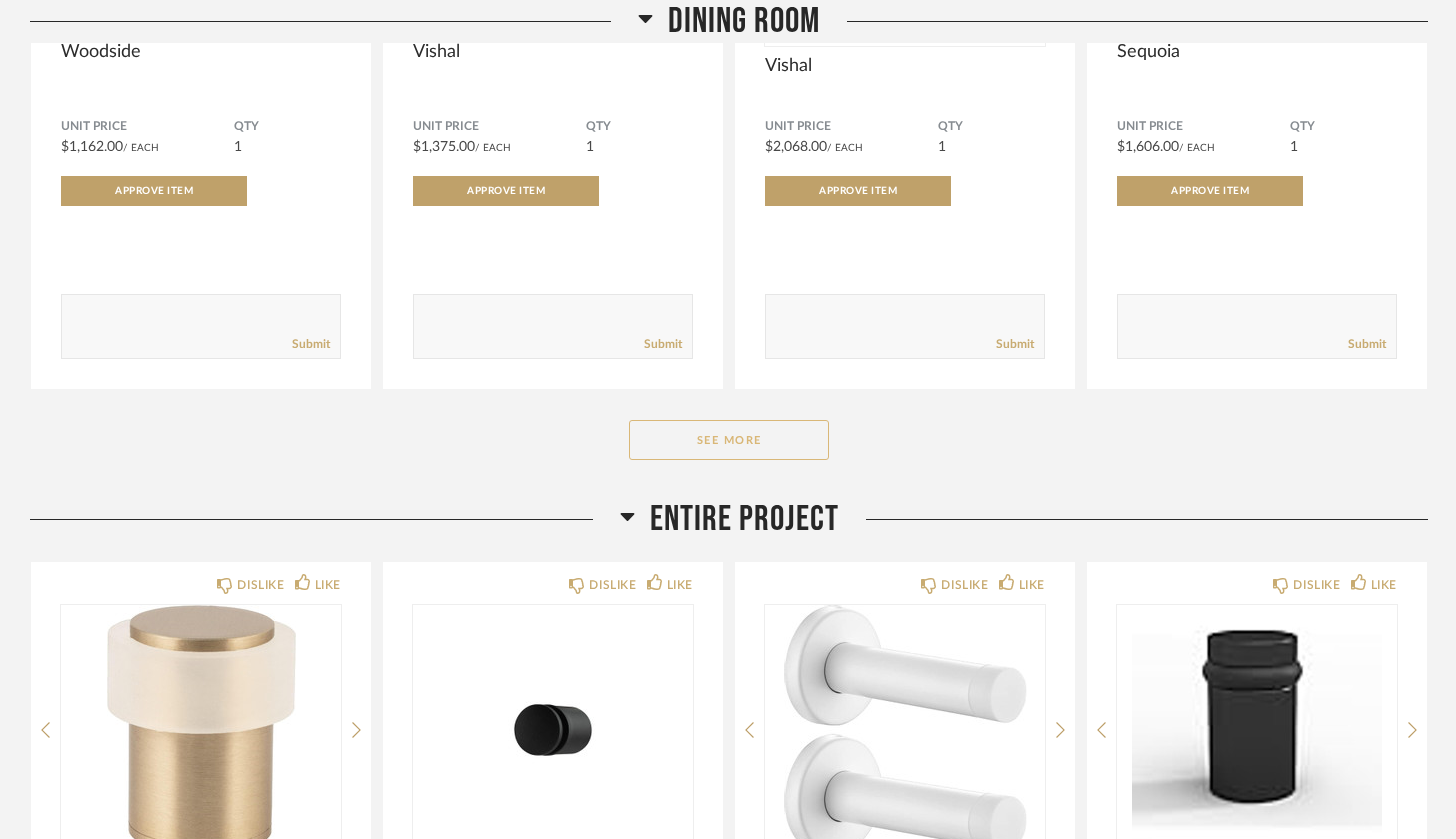 click on "See More" 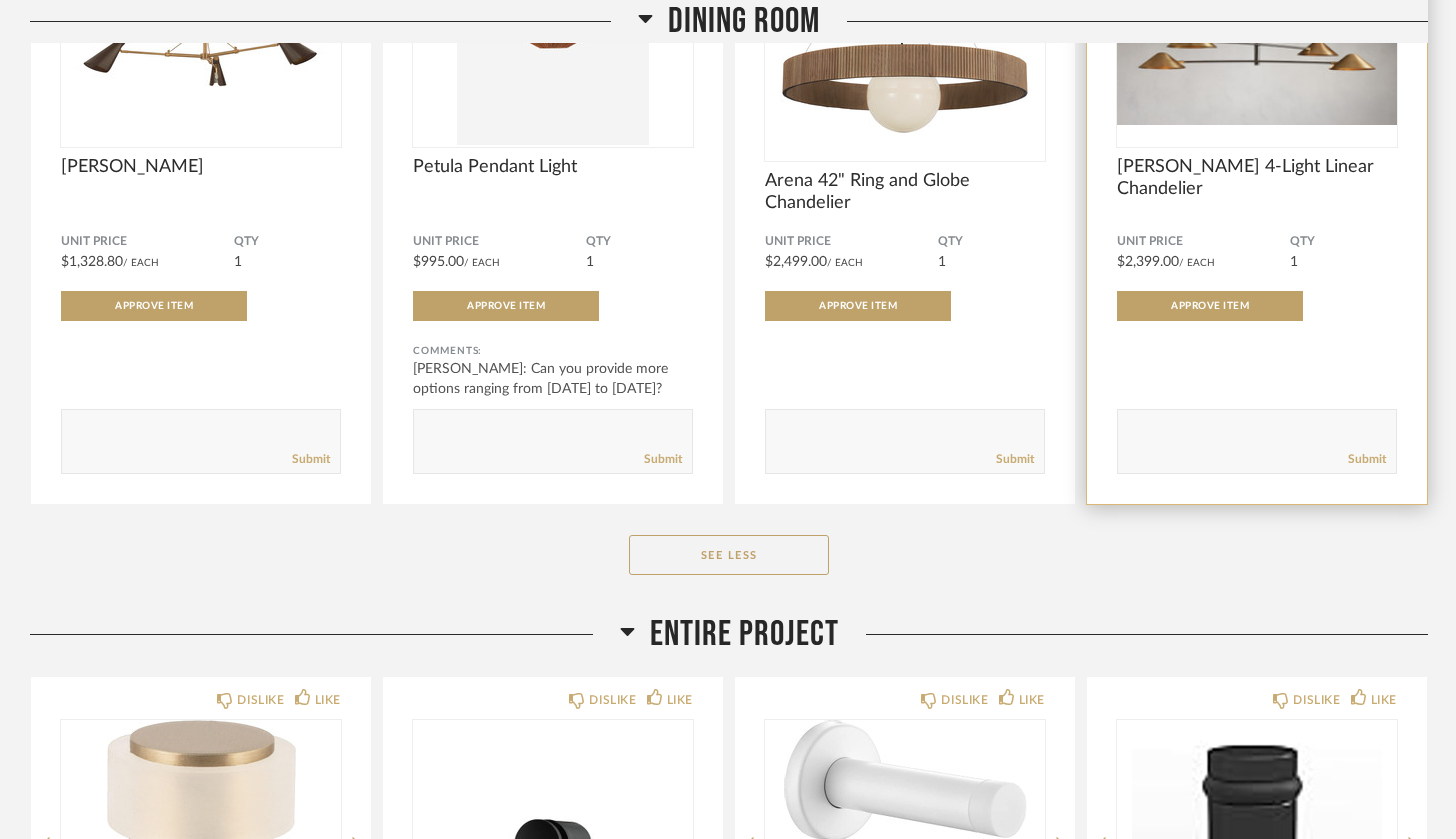 scroll, scrollTop: 9955, scrollLeft: 0, axis: vertical 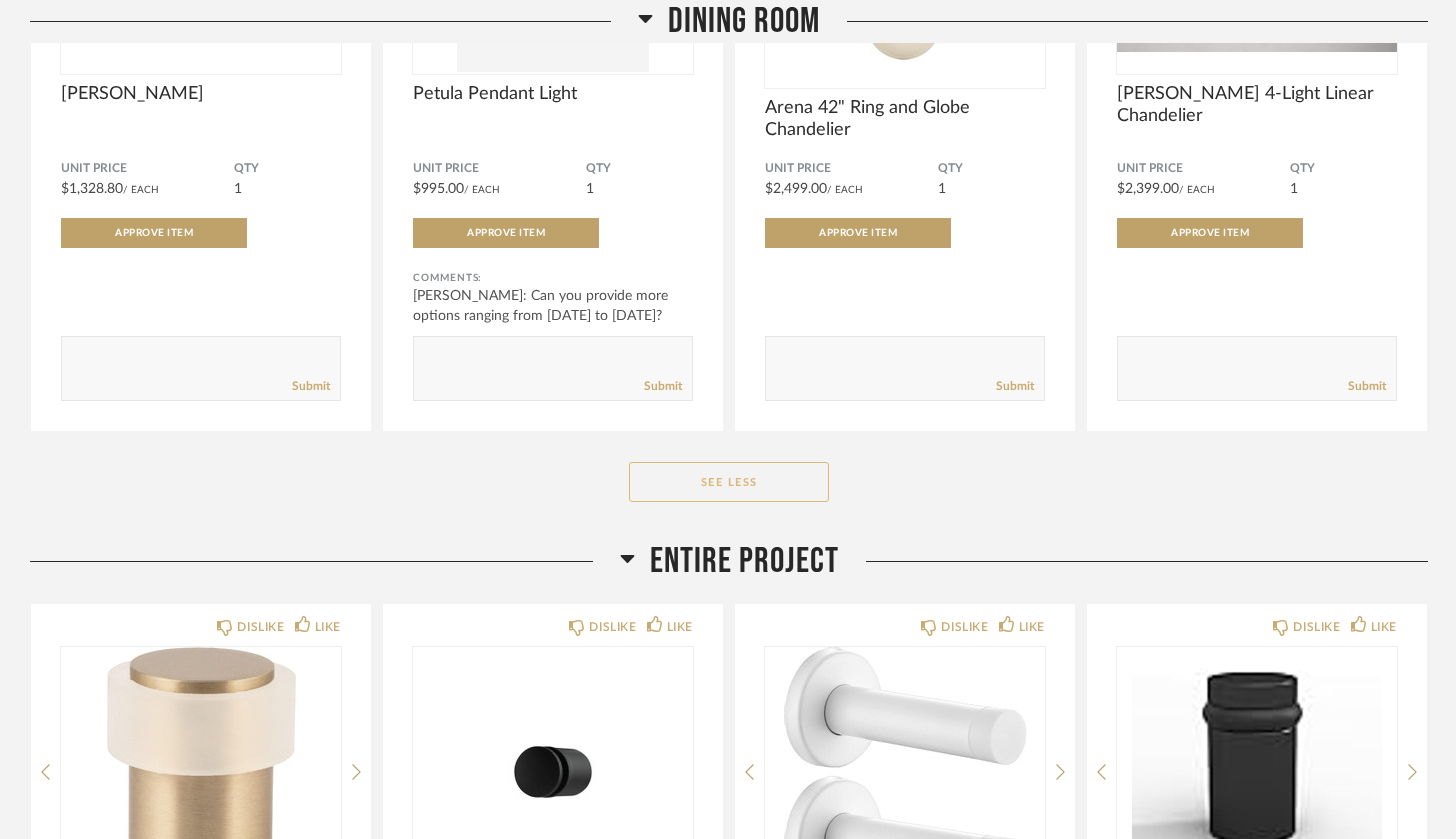 click on "See Less" 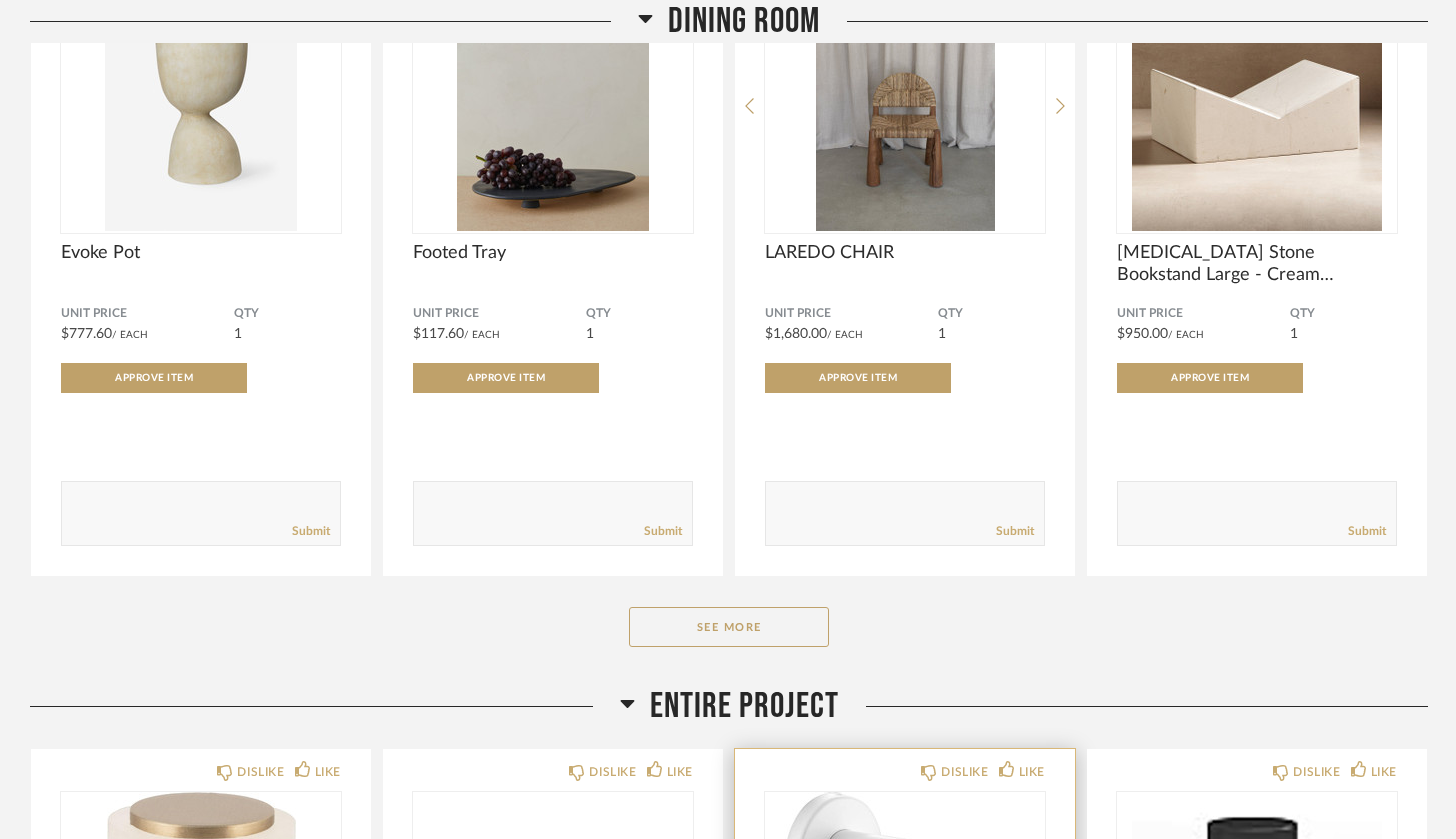 scroll, scrollTop: 1144, scrollLeft: 0, axis: vertical 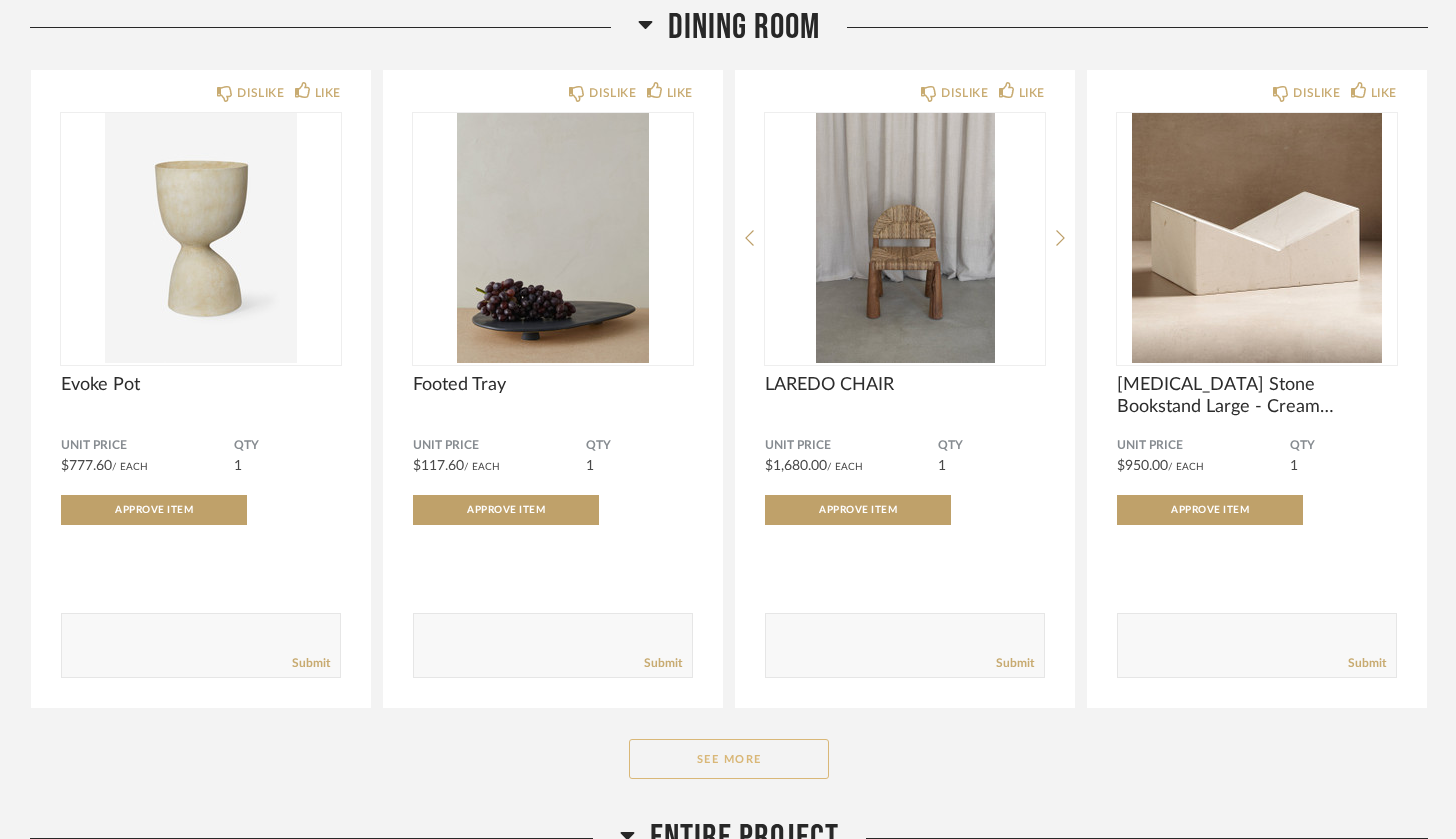 click on "See More" 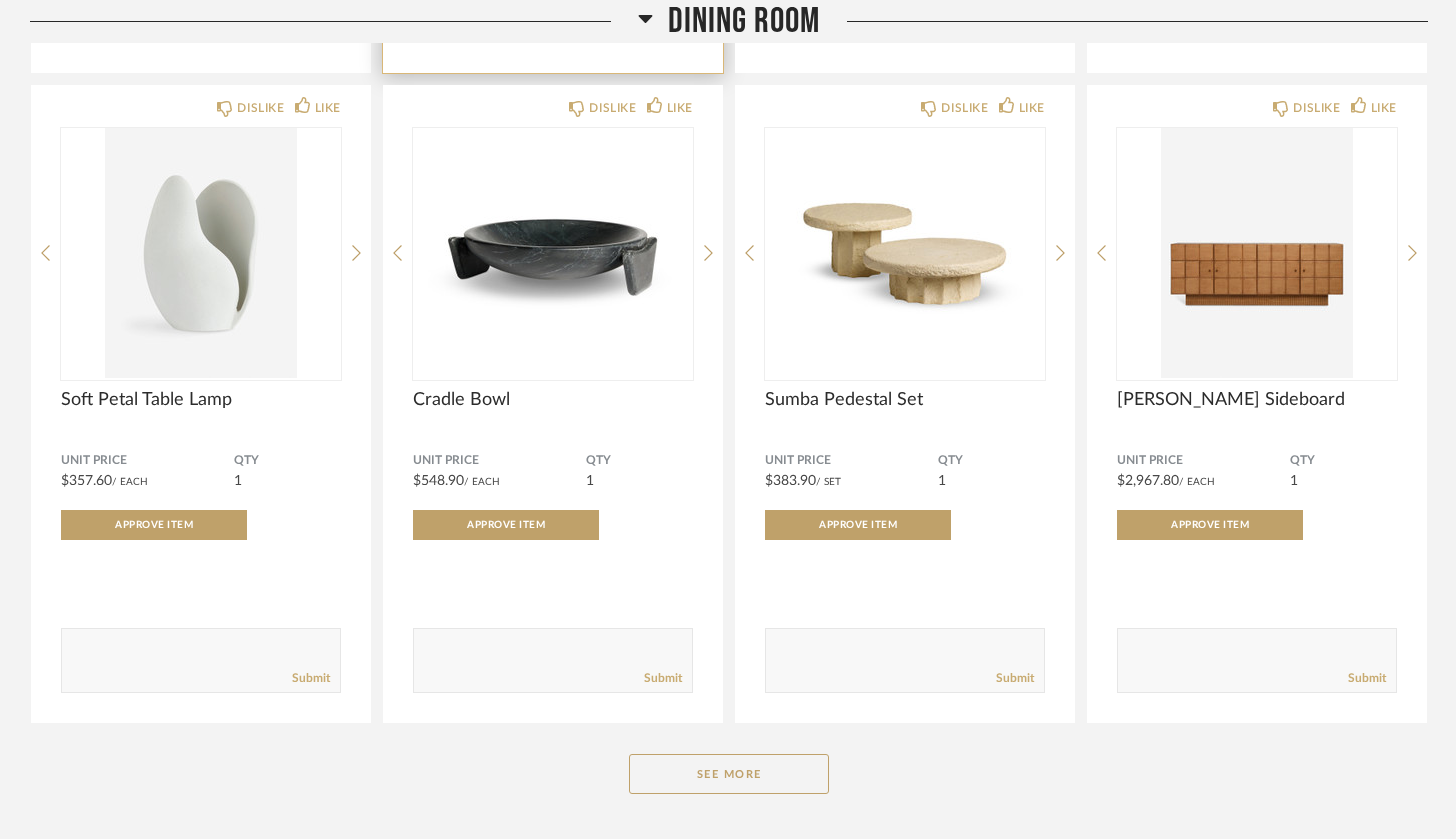 scroll, scrollTop: 3815, scrollLeft: 0, axis: vertical 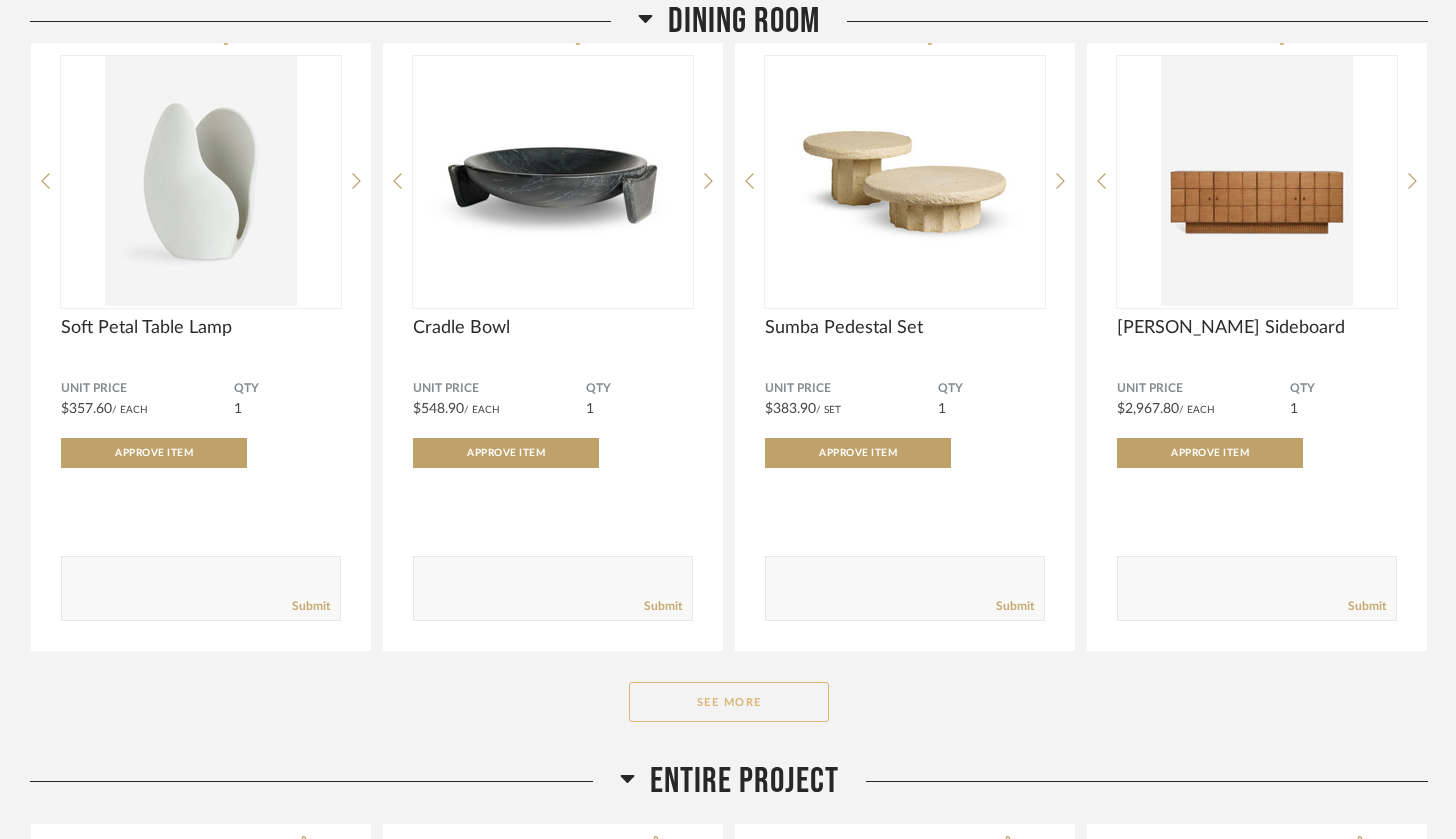 click on "See More" 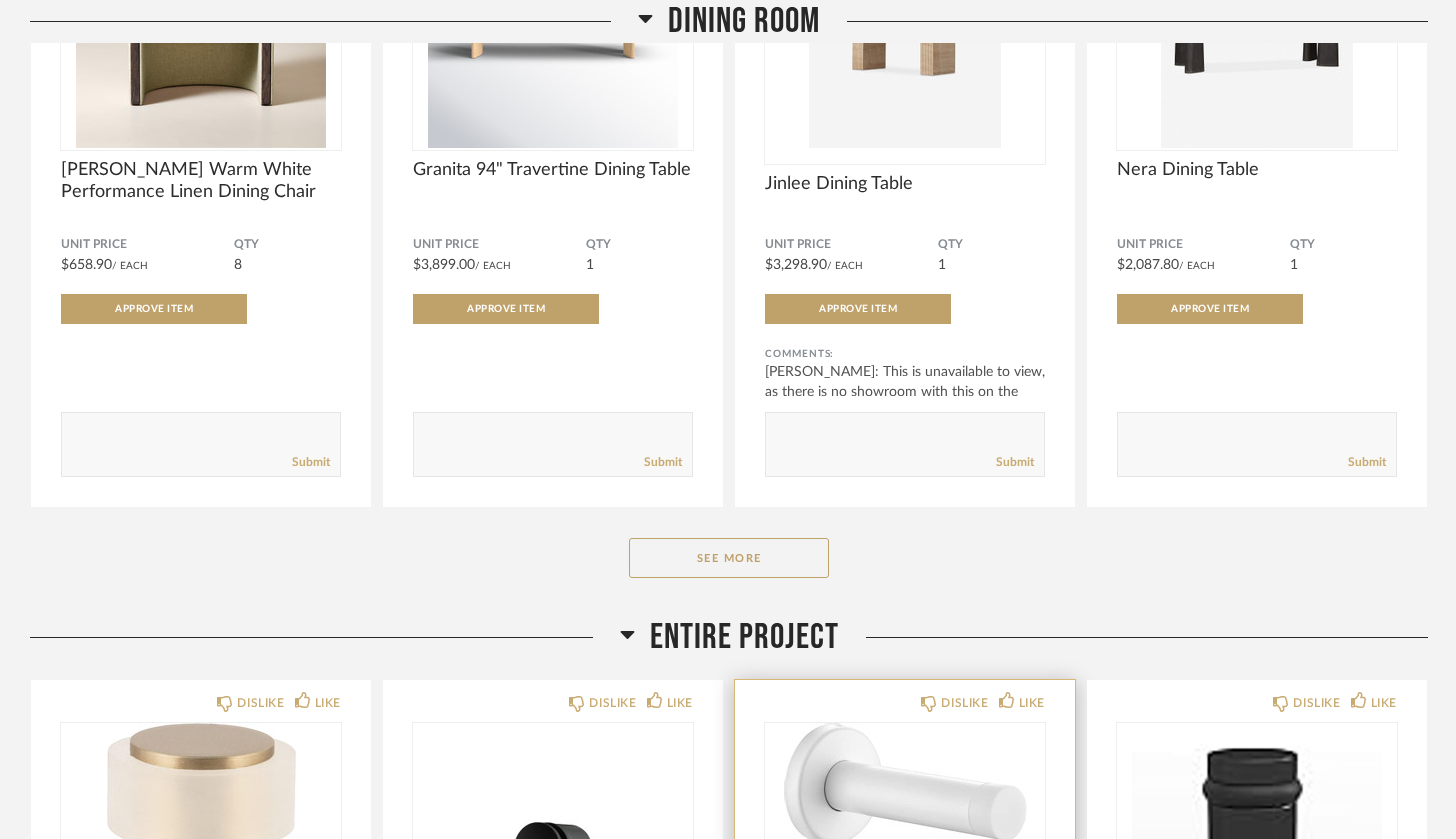 scroll, scrollTop: 6488, scrollLeft: 0, axis: vertical 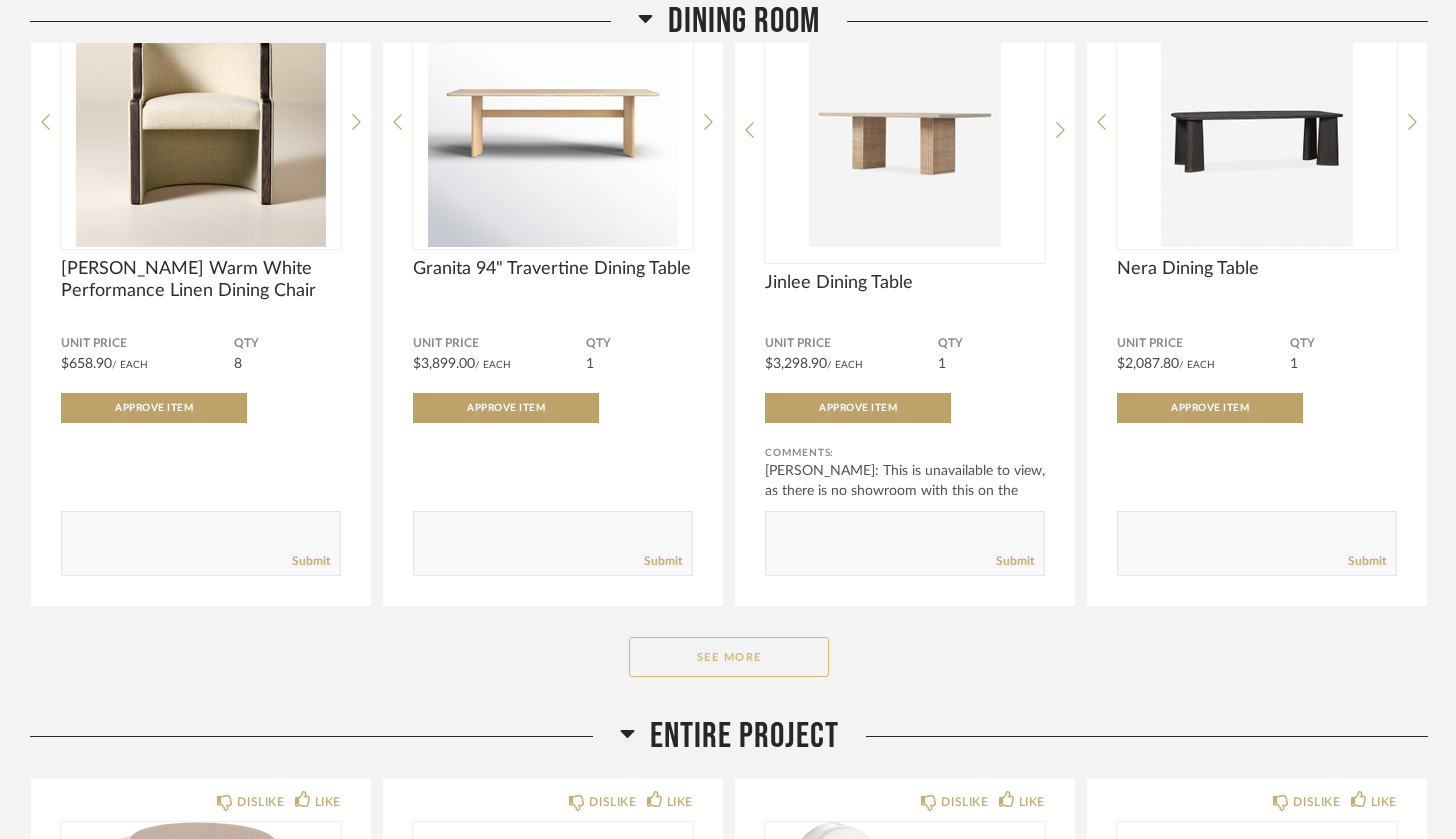click on "See More" 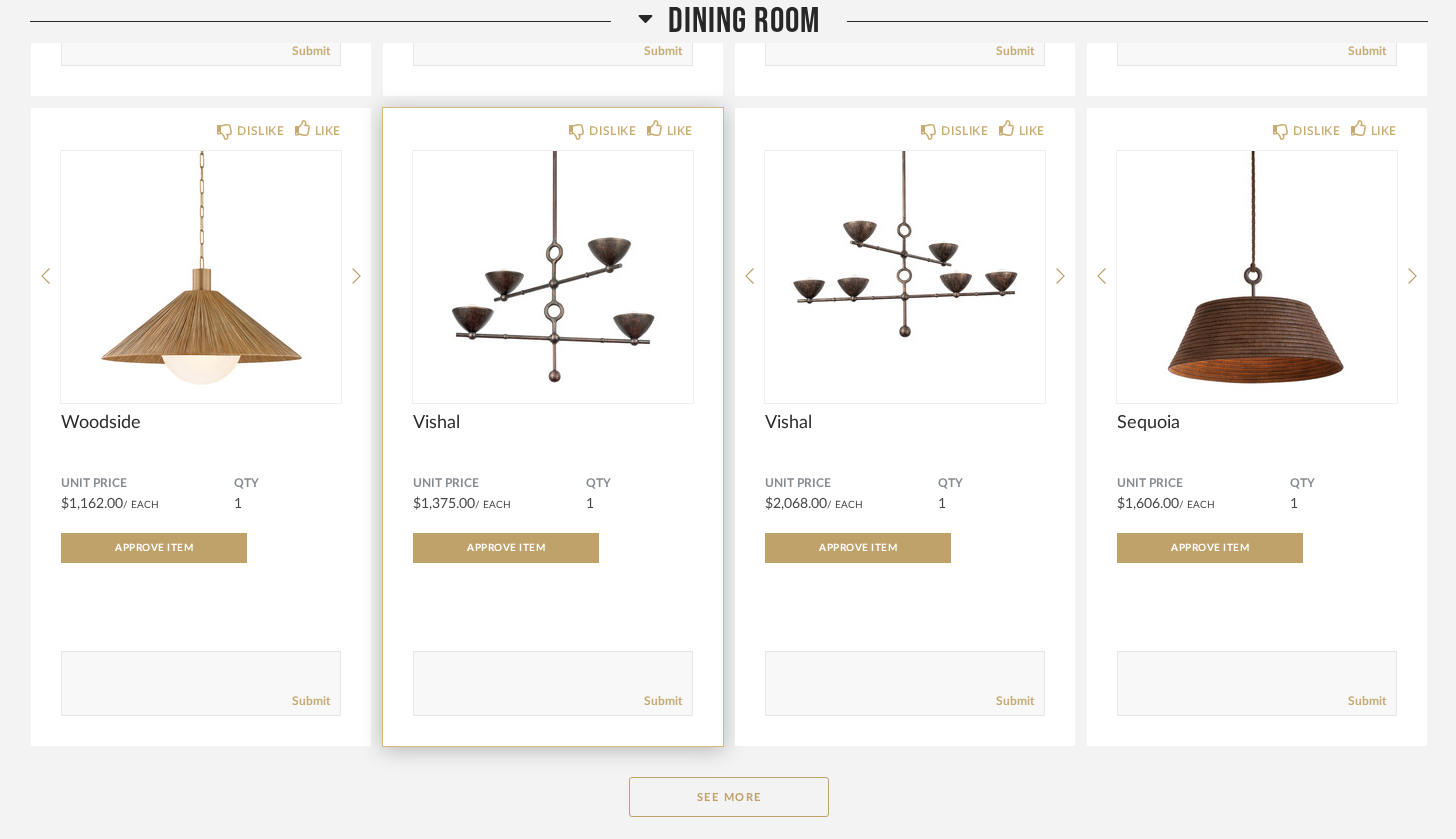 scroll, scrollTop: 9094, scrollLeft: 0, axis: vertical 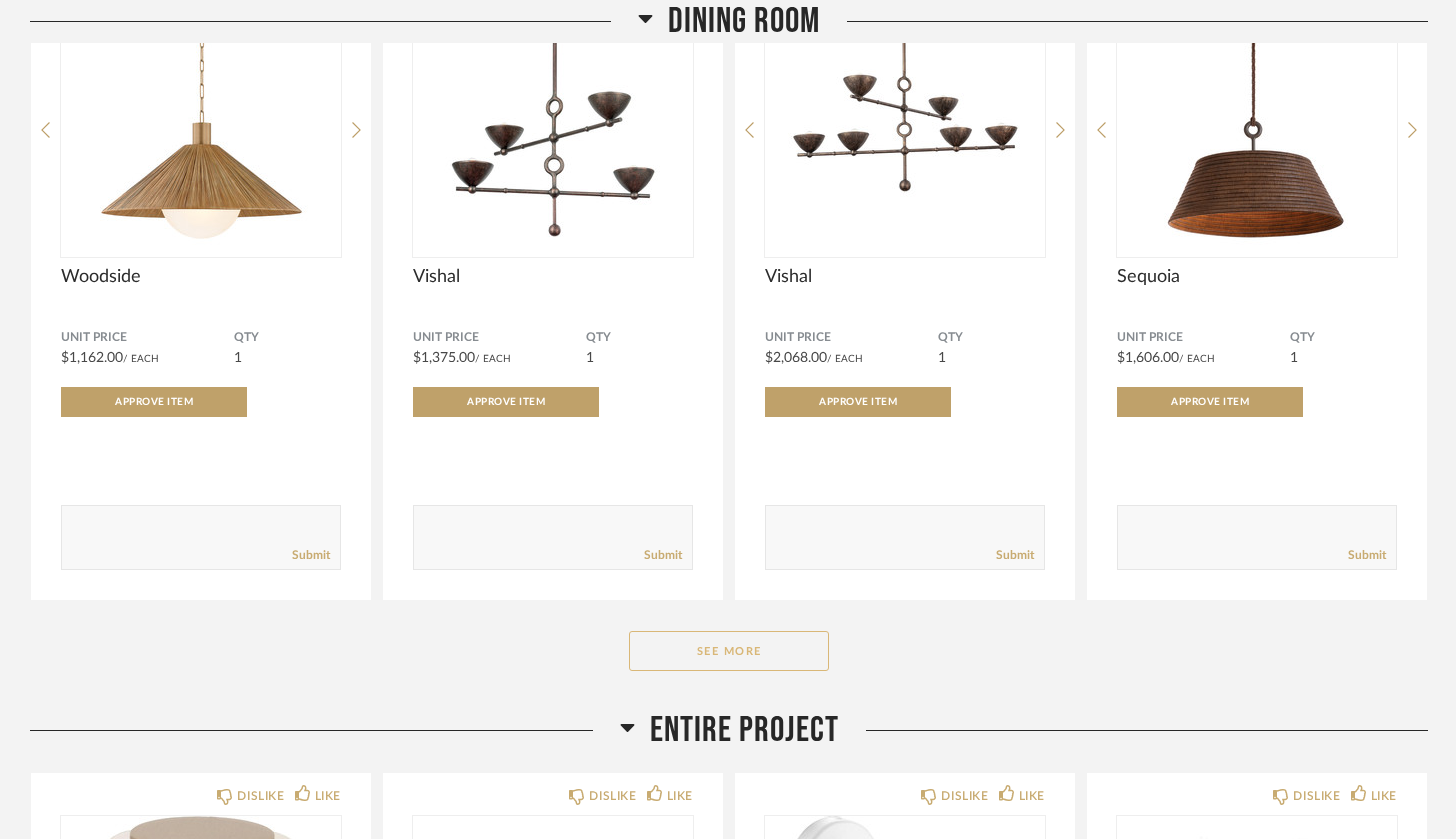 click on "See More" 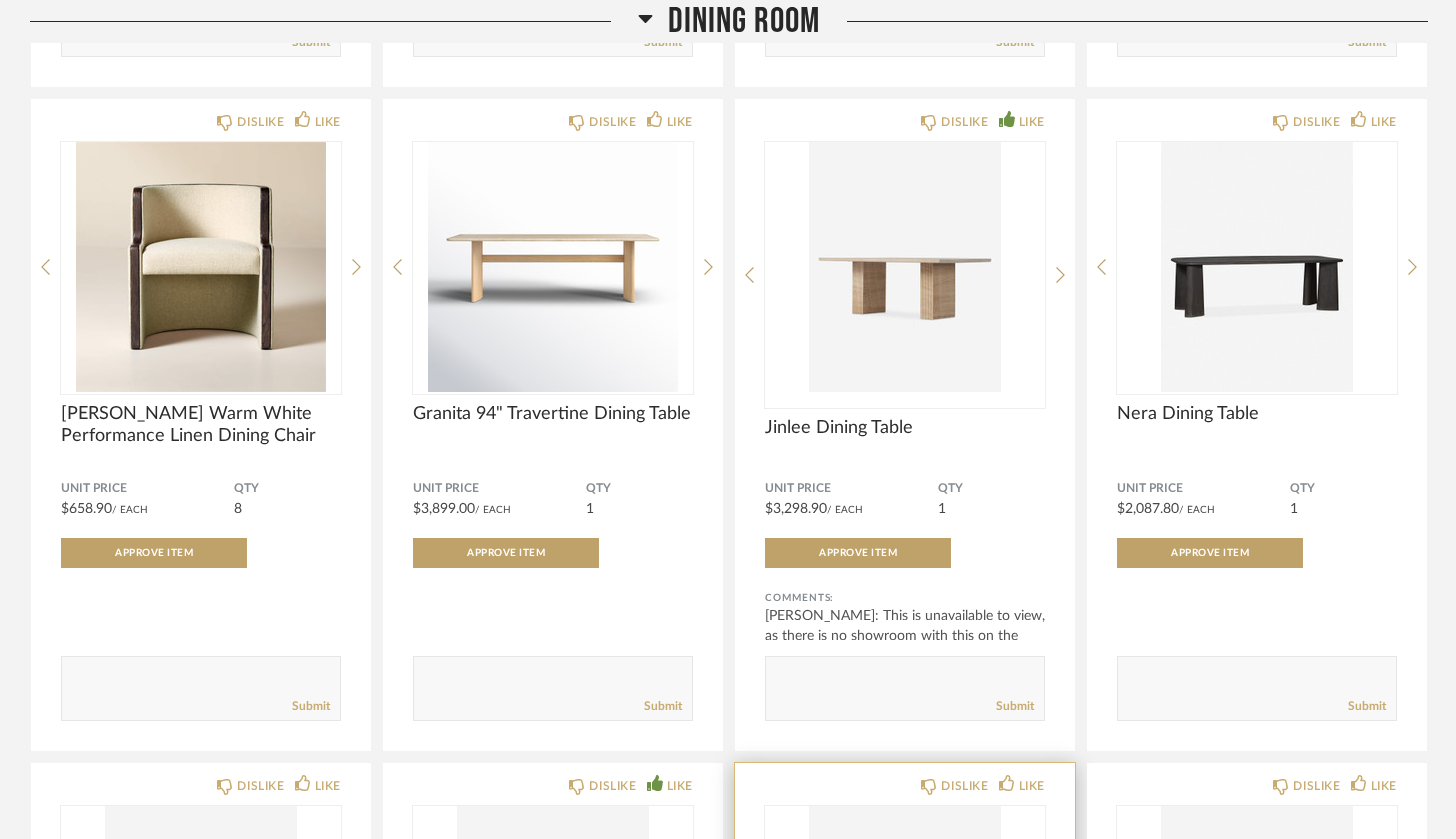 scroll, scrollTop: 6098, scrollLeft: 0, axis: vertical 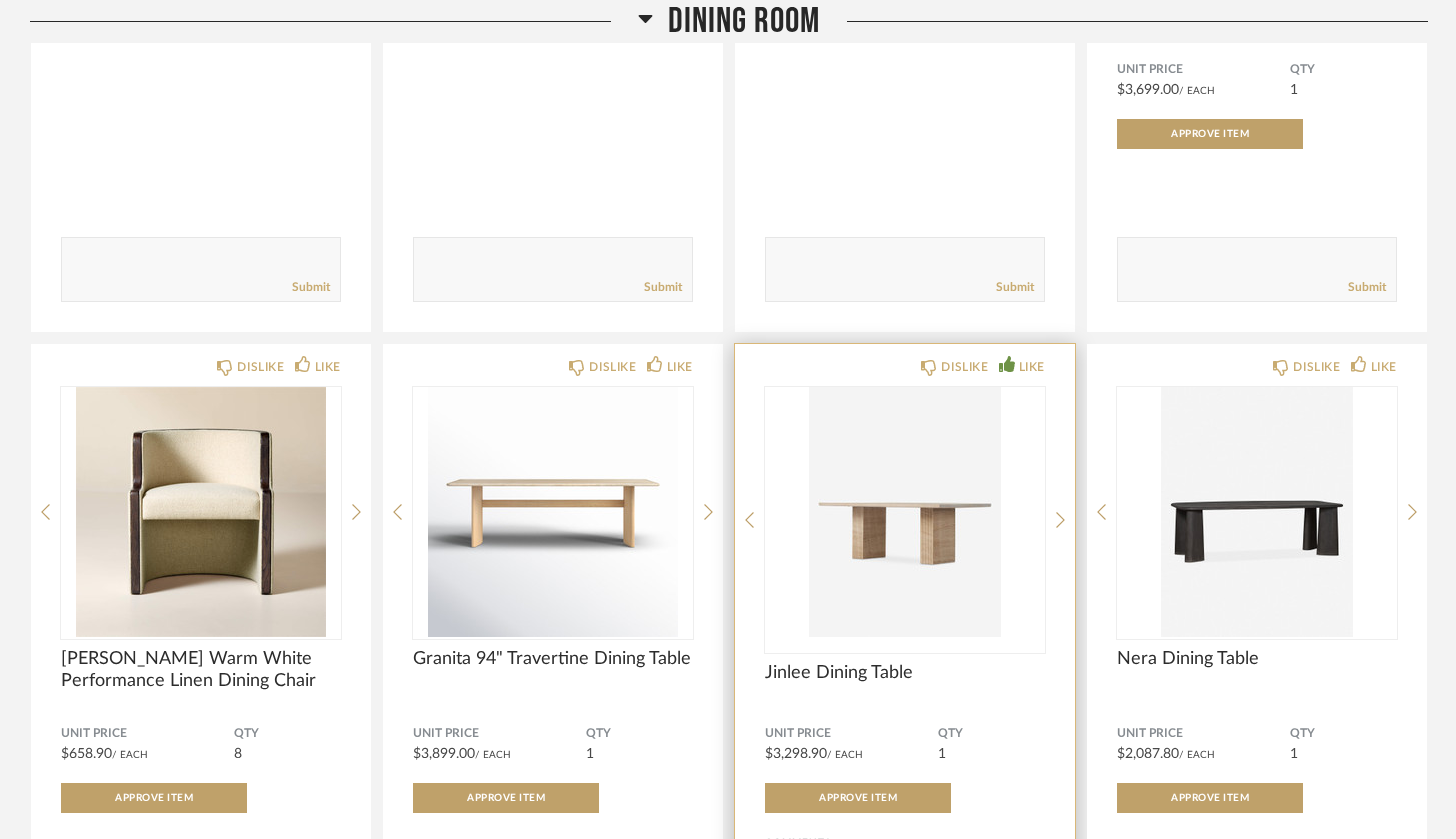 click at bounding box center (905, 512) 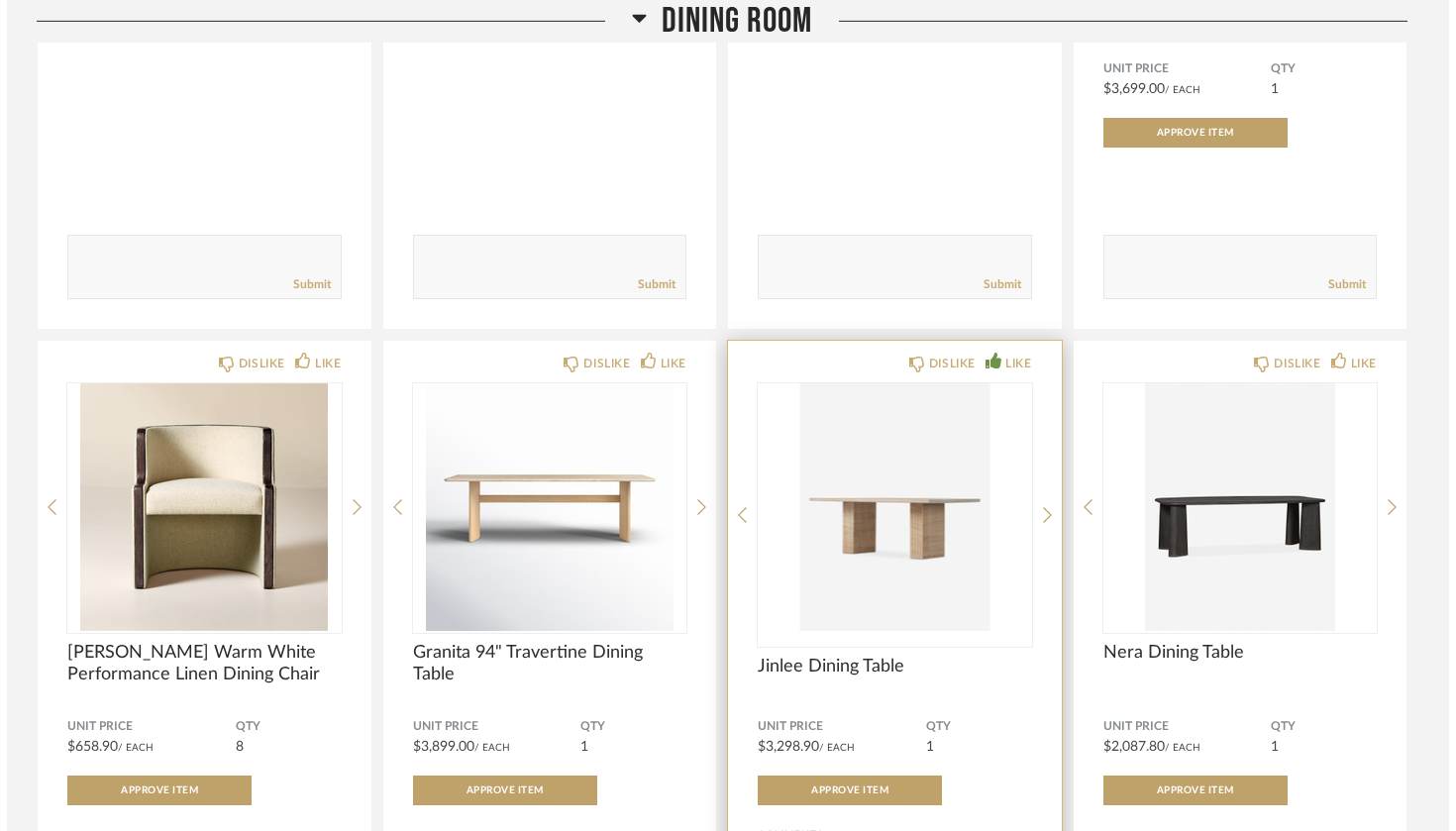 scroll, scrollTop: 0, scrollLeft: 0, axis: both 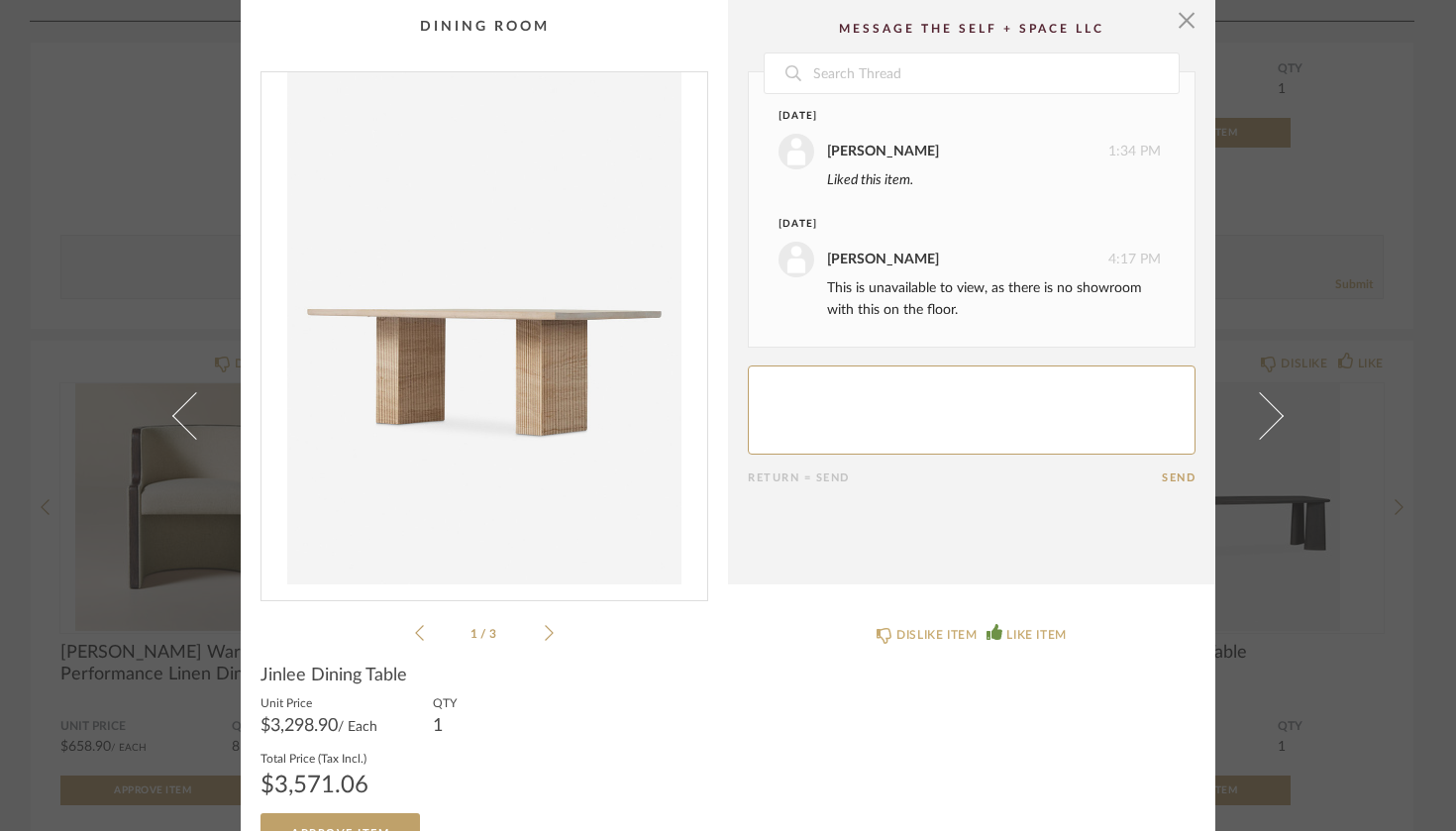 click 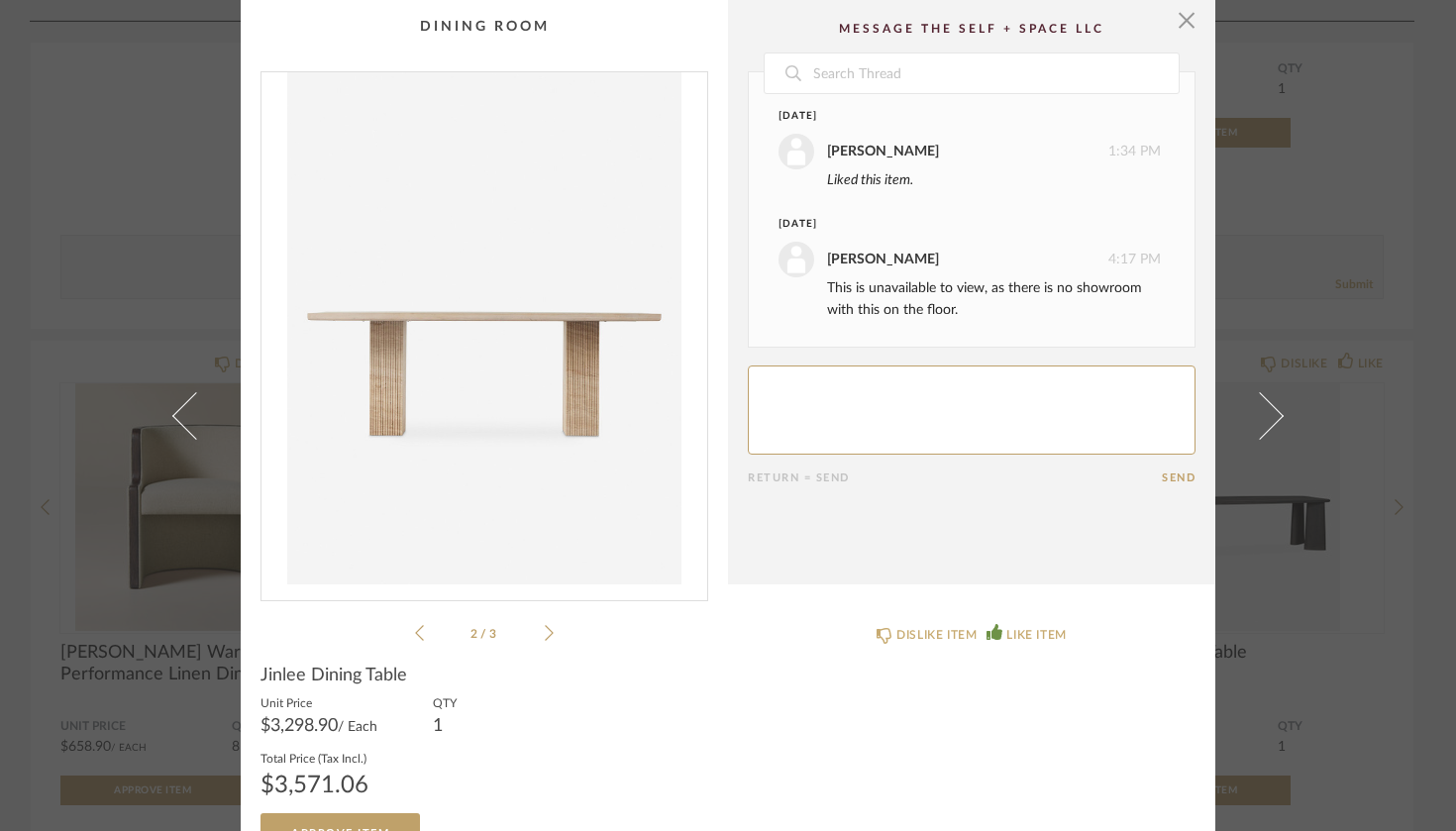 click 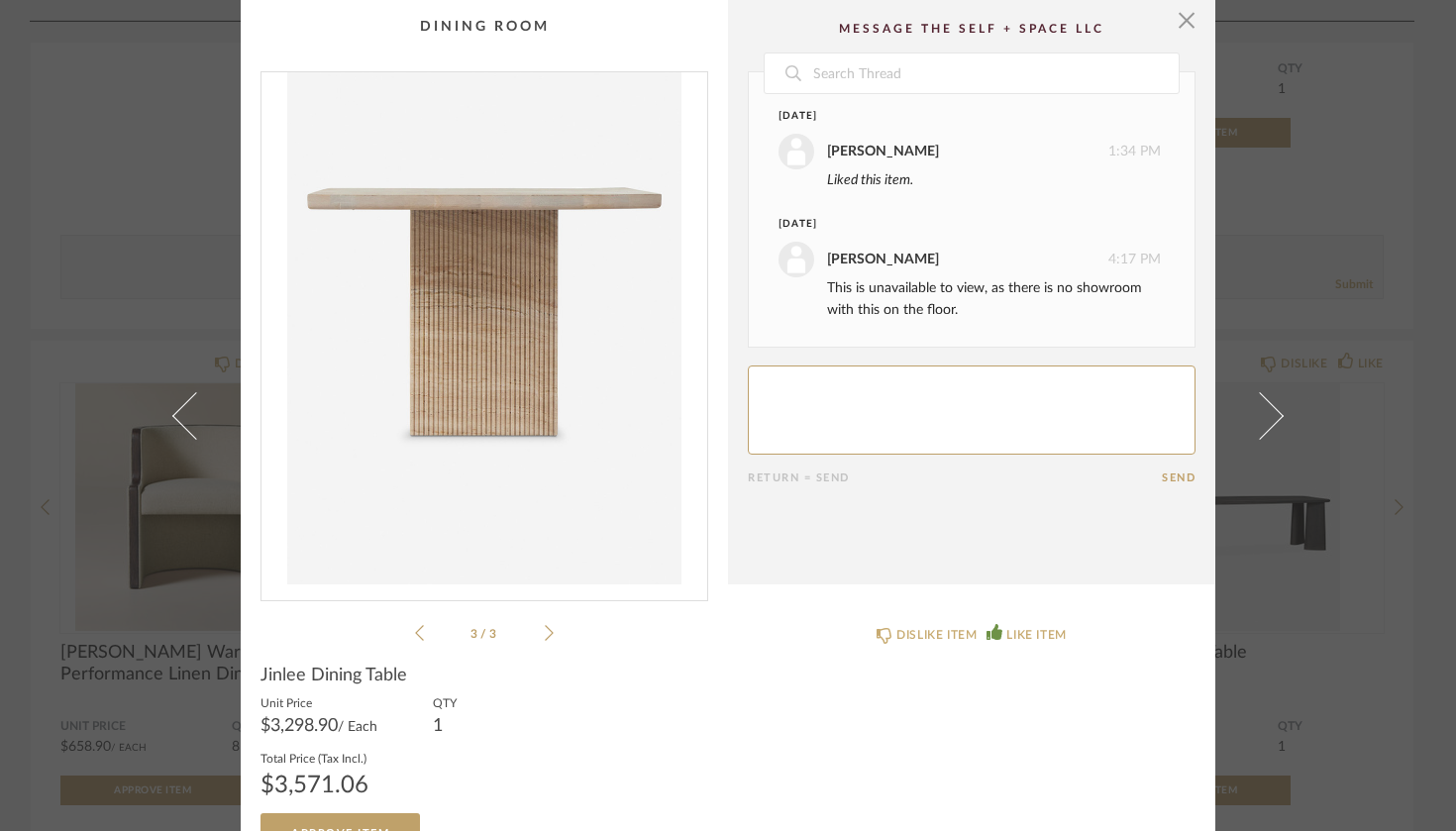 click 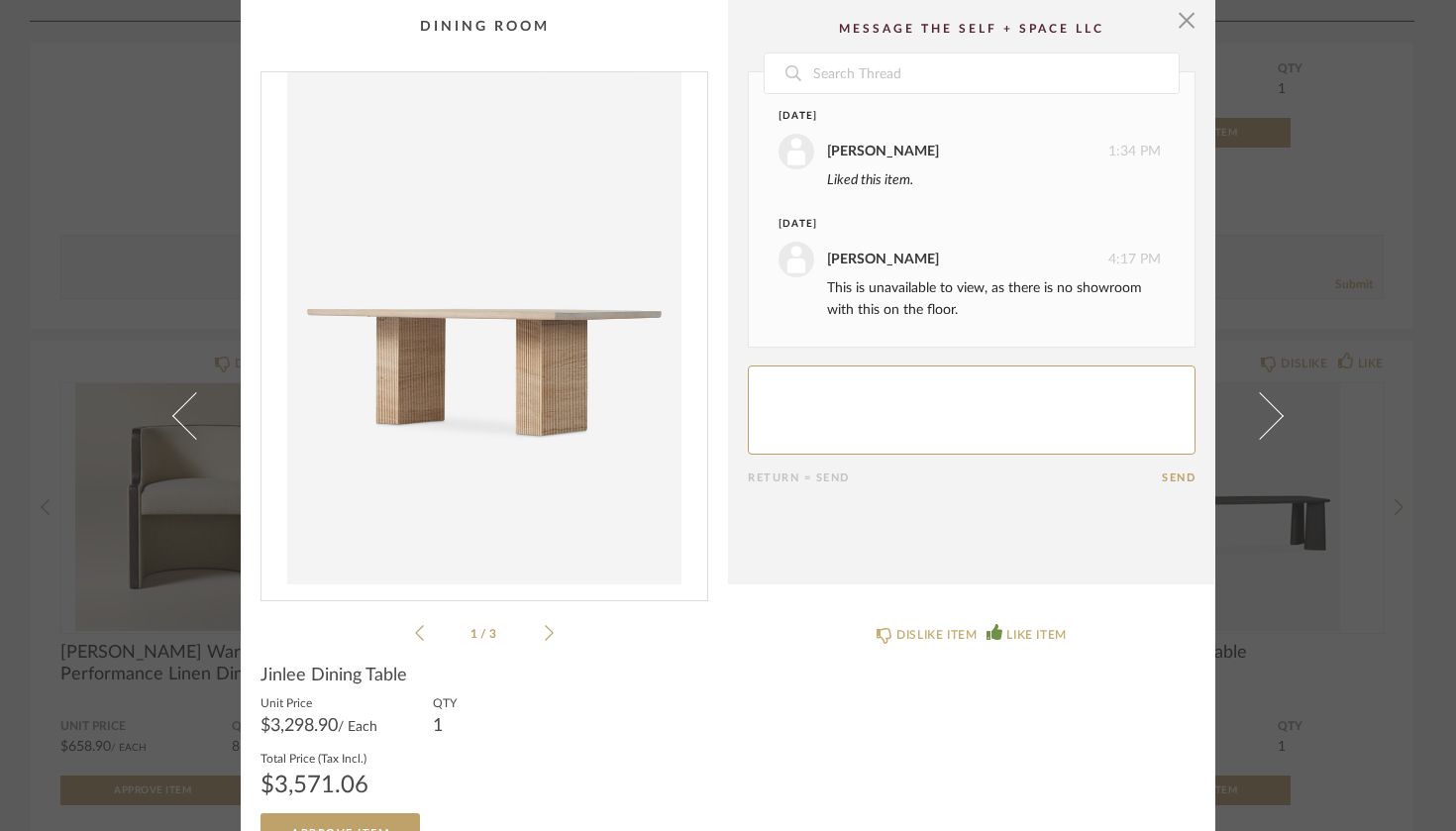 scroll, scrollTop: 0, scrollLeft: 0, axis: both 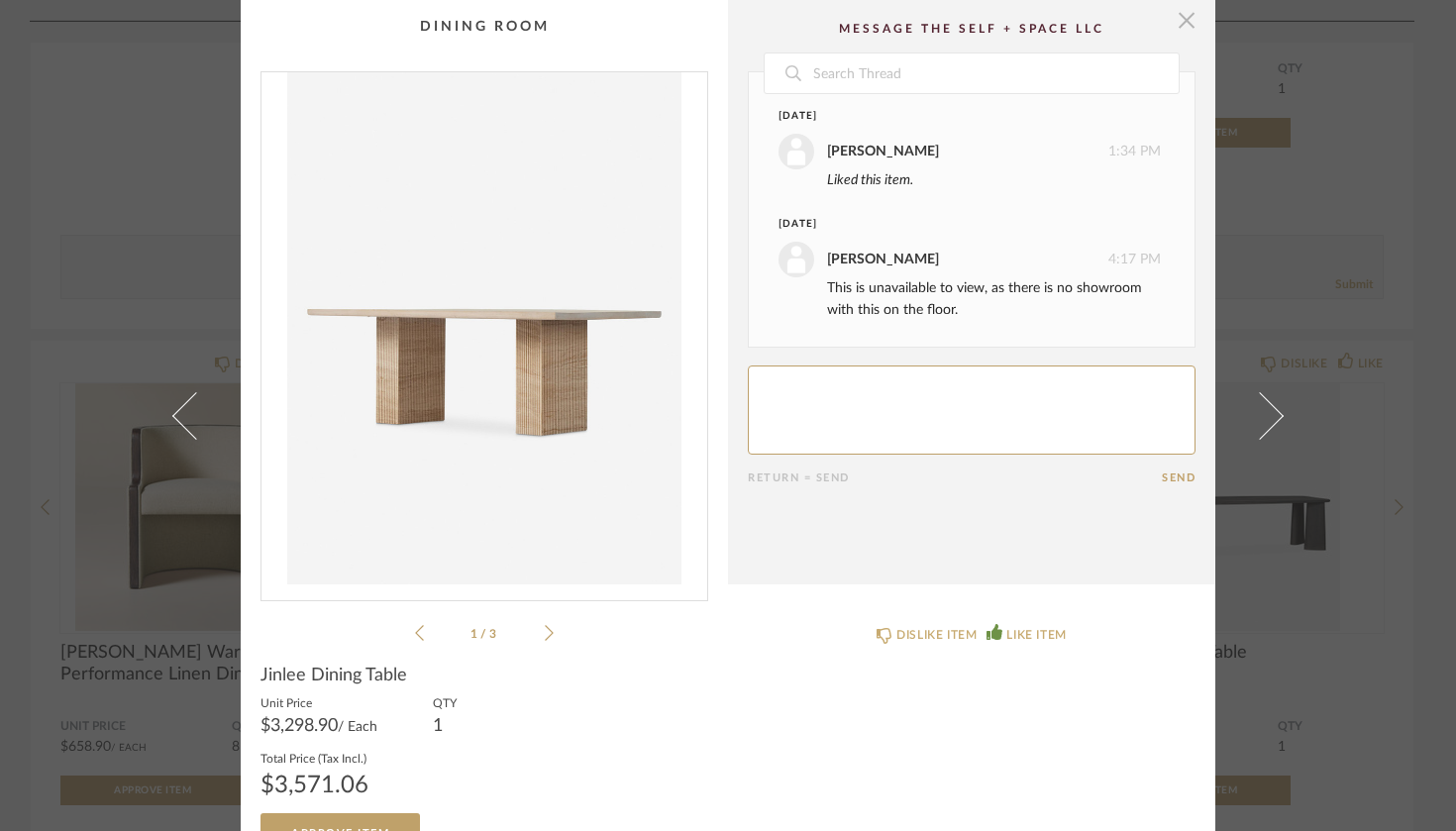 click at bounding box center (1187, 20) 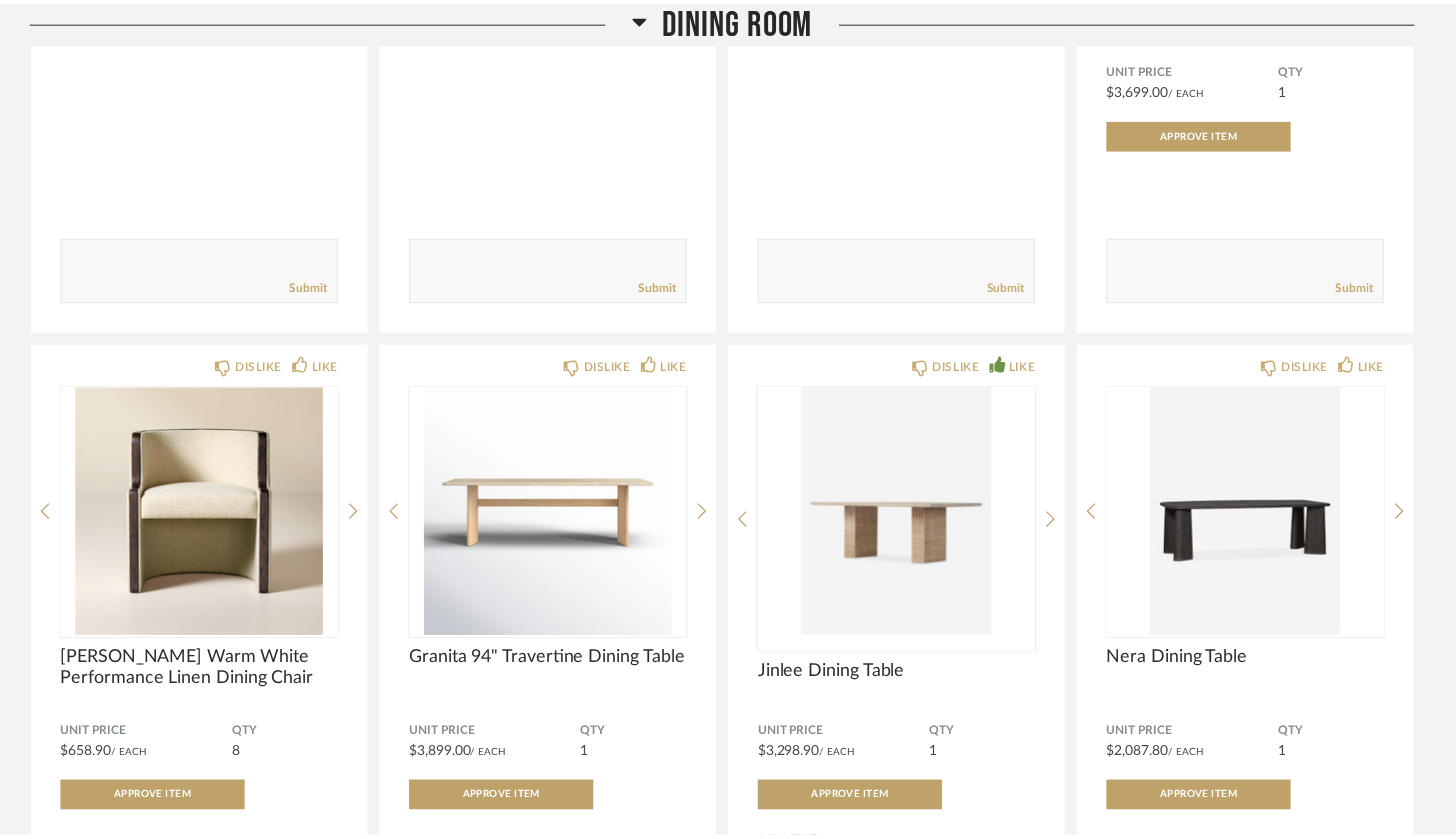 scroll, scrollTop: 6098, scrollLeft: 0, axis: vertical 